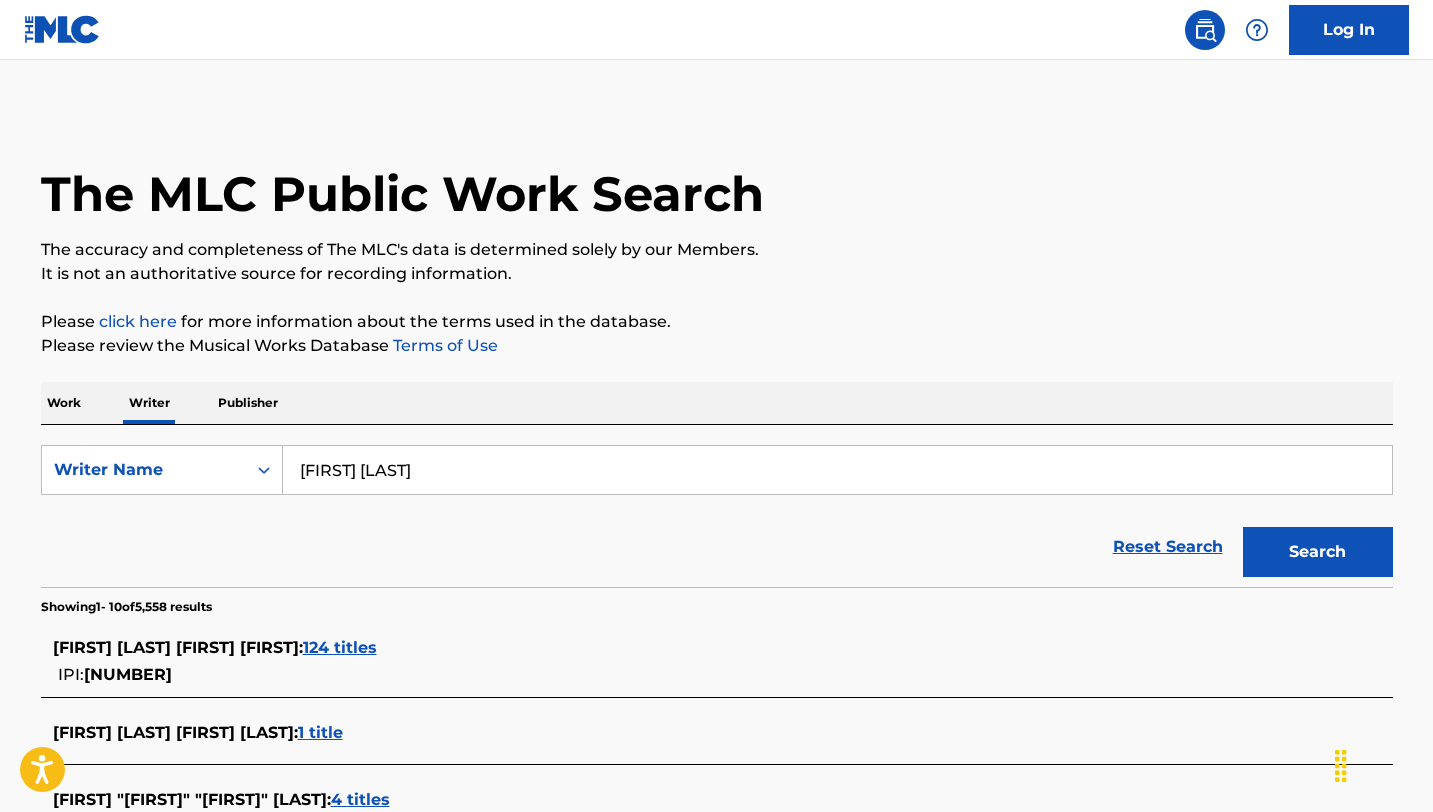 scroll, scrollTop: 0, scrollLeft: 0, axis: both 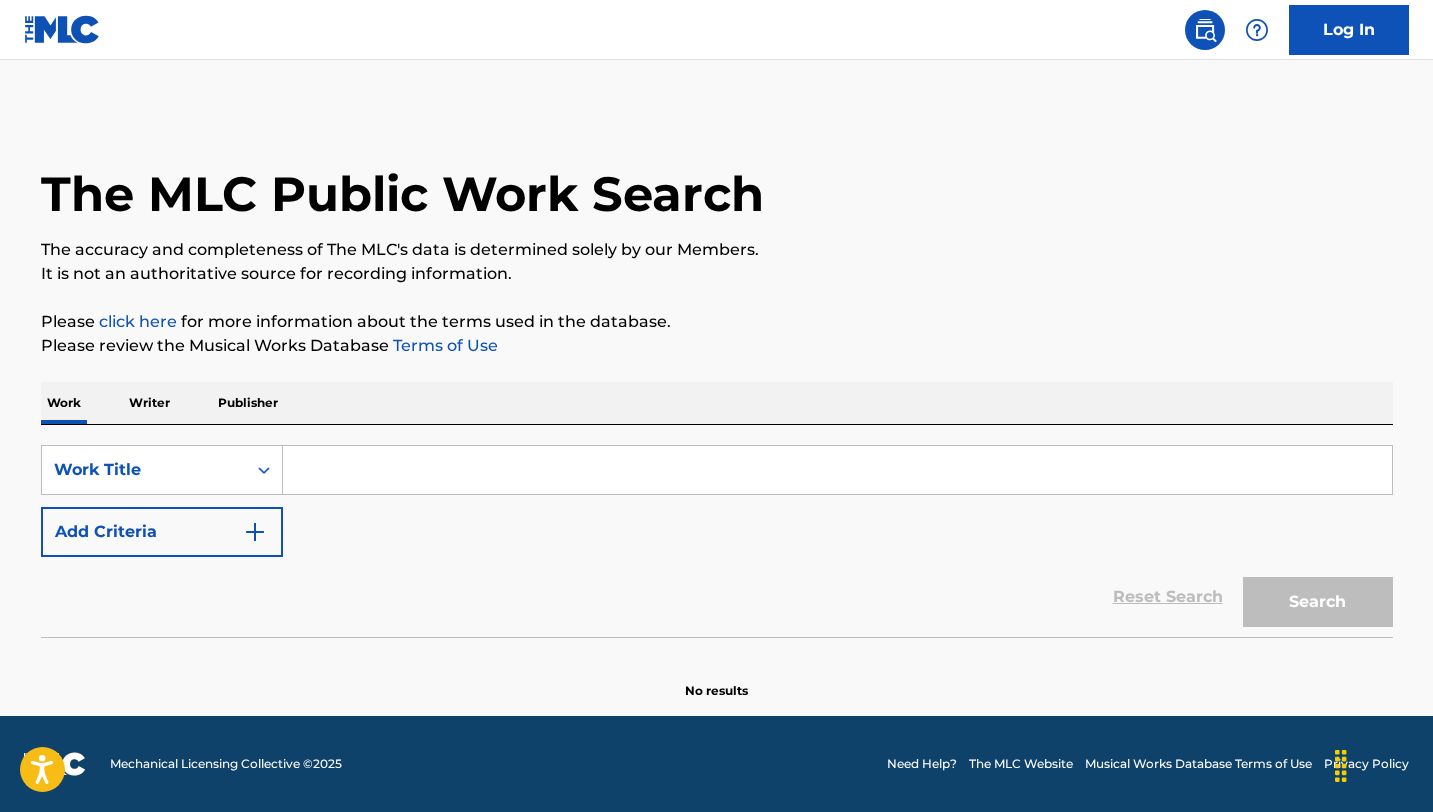 click at bounding box center [837, 470] 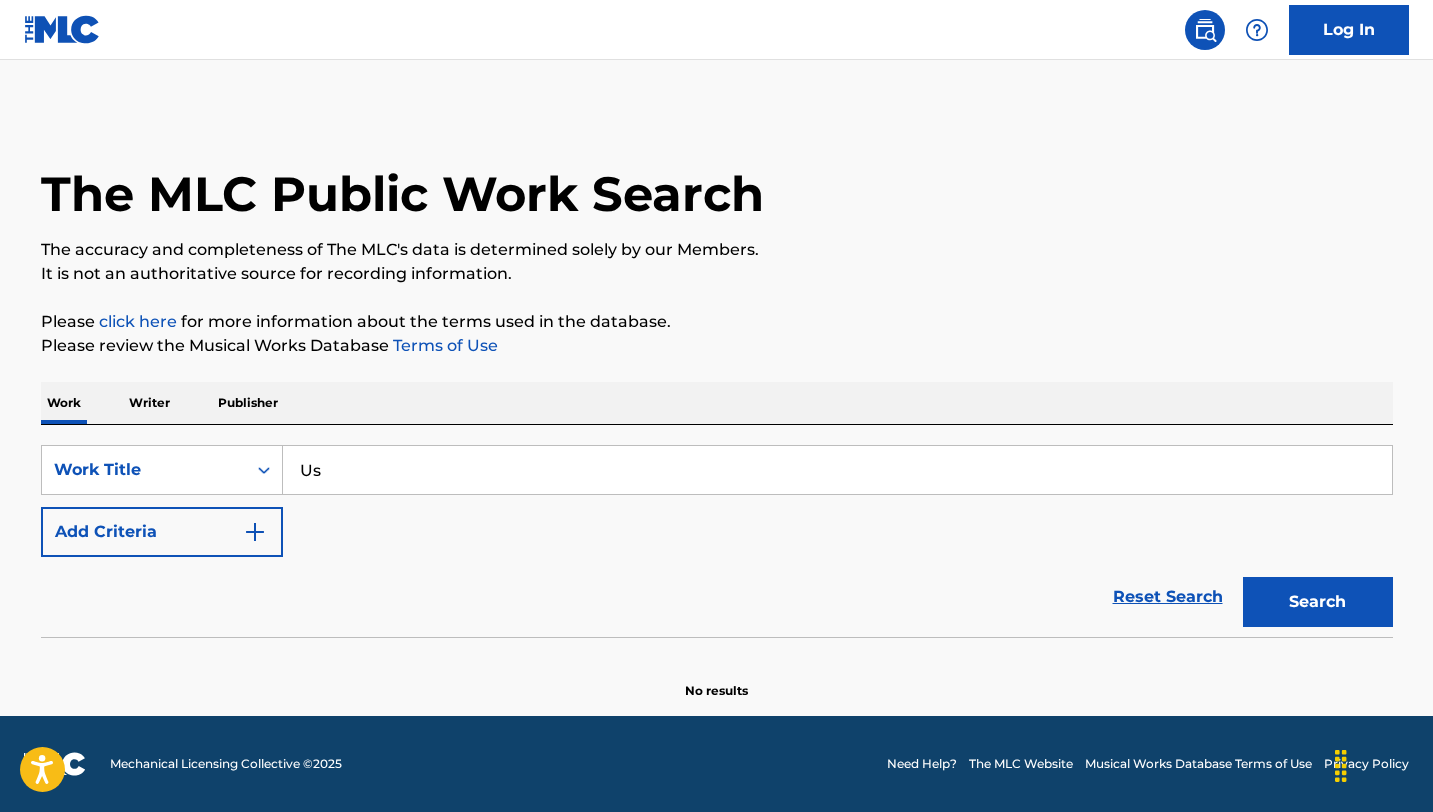 type on "Us" 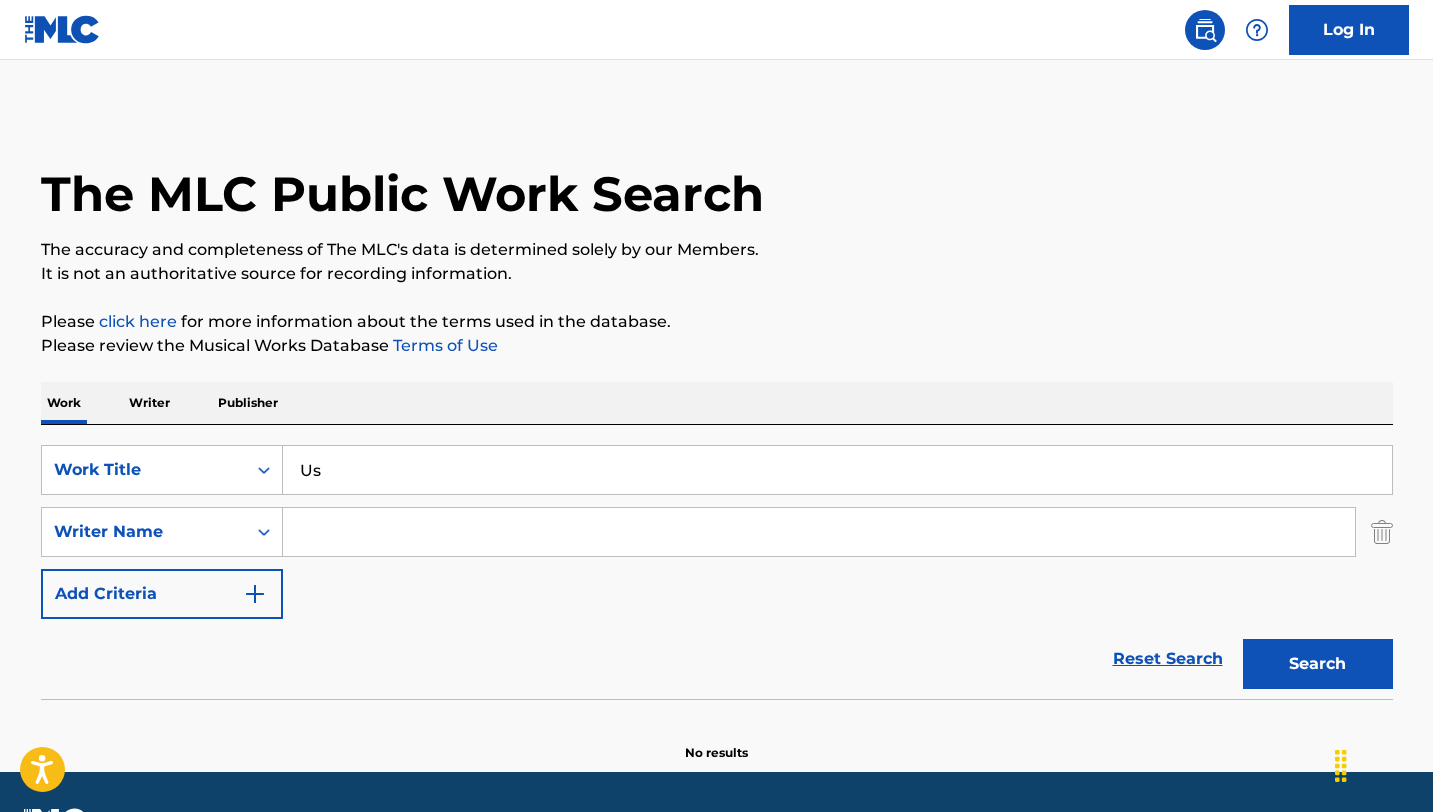 click at bounding box center [819, 532] 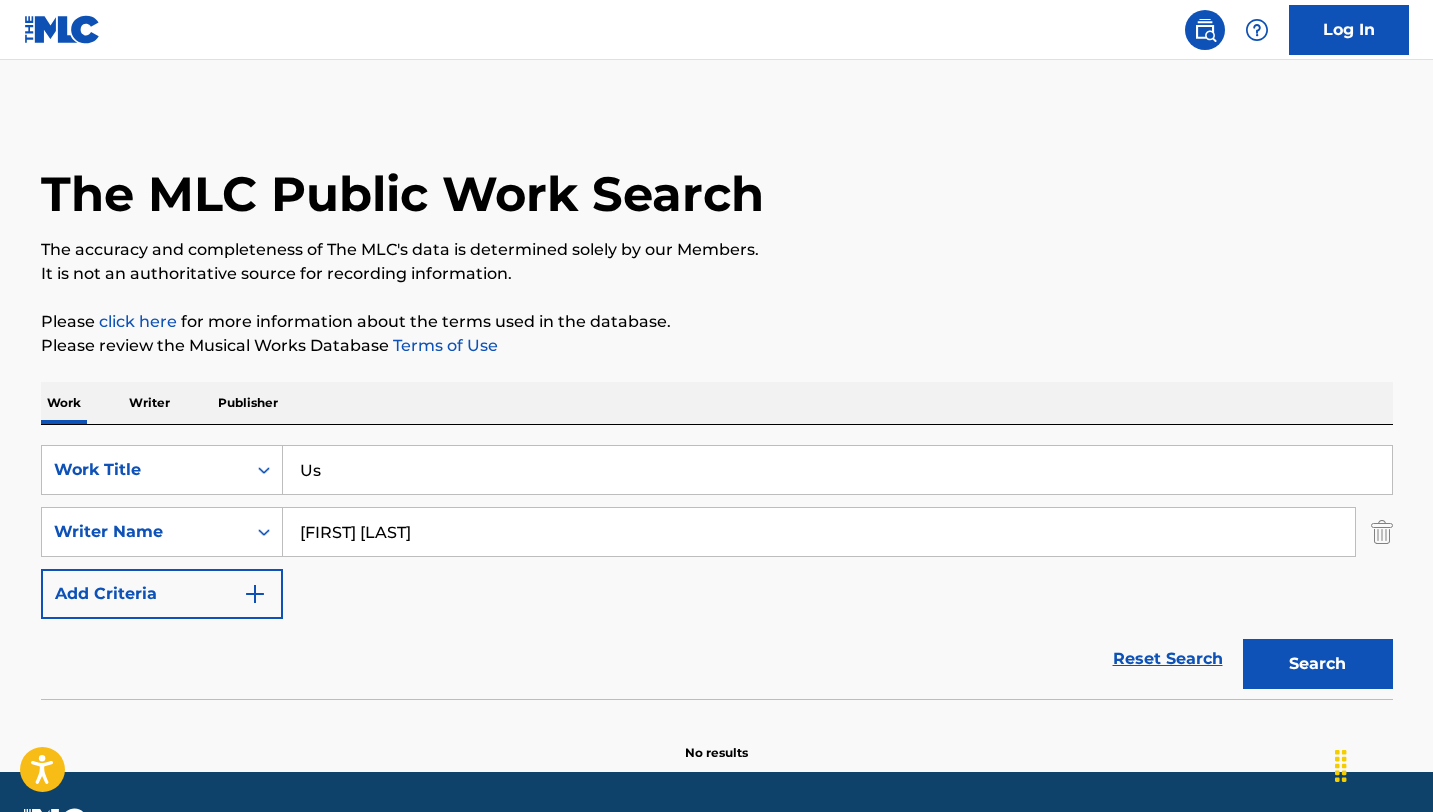 type on "[FIRST] [LAST]" 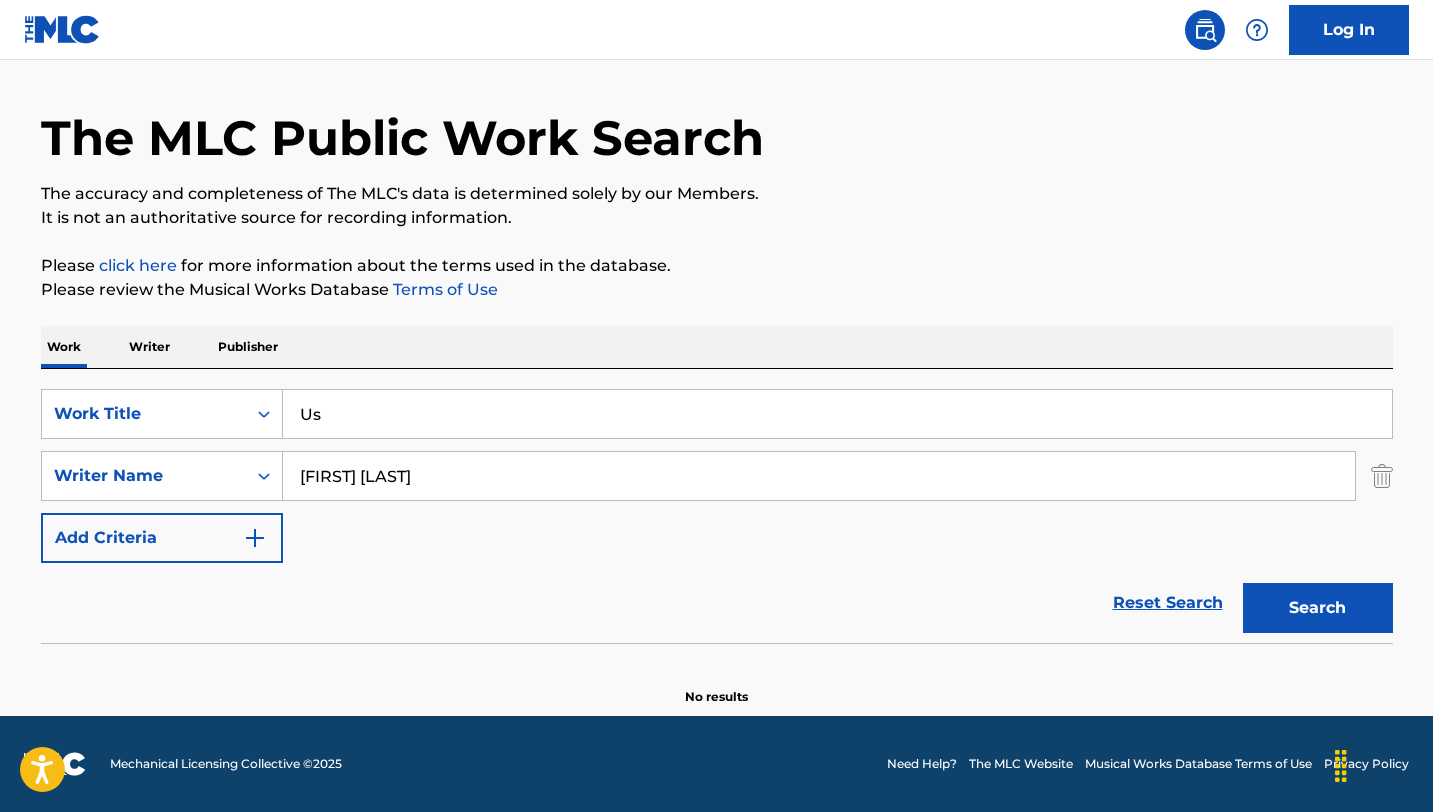 click on "Us" at bounding box center [837, 414] 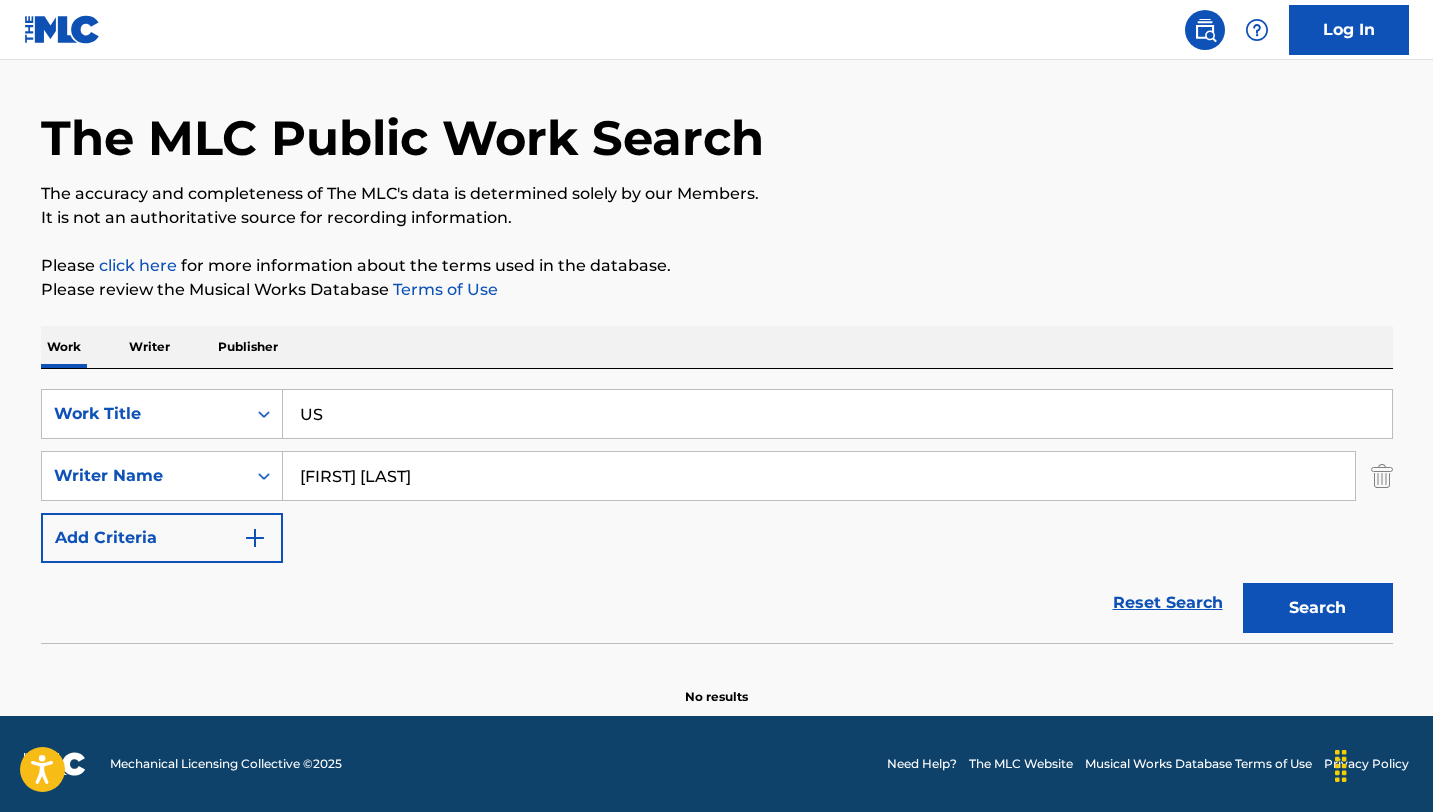 type on "US" 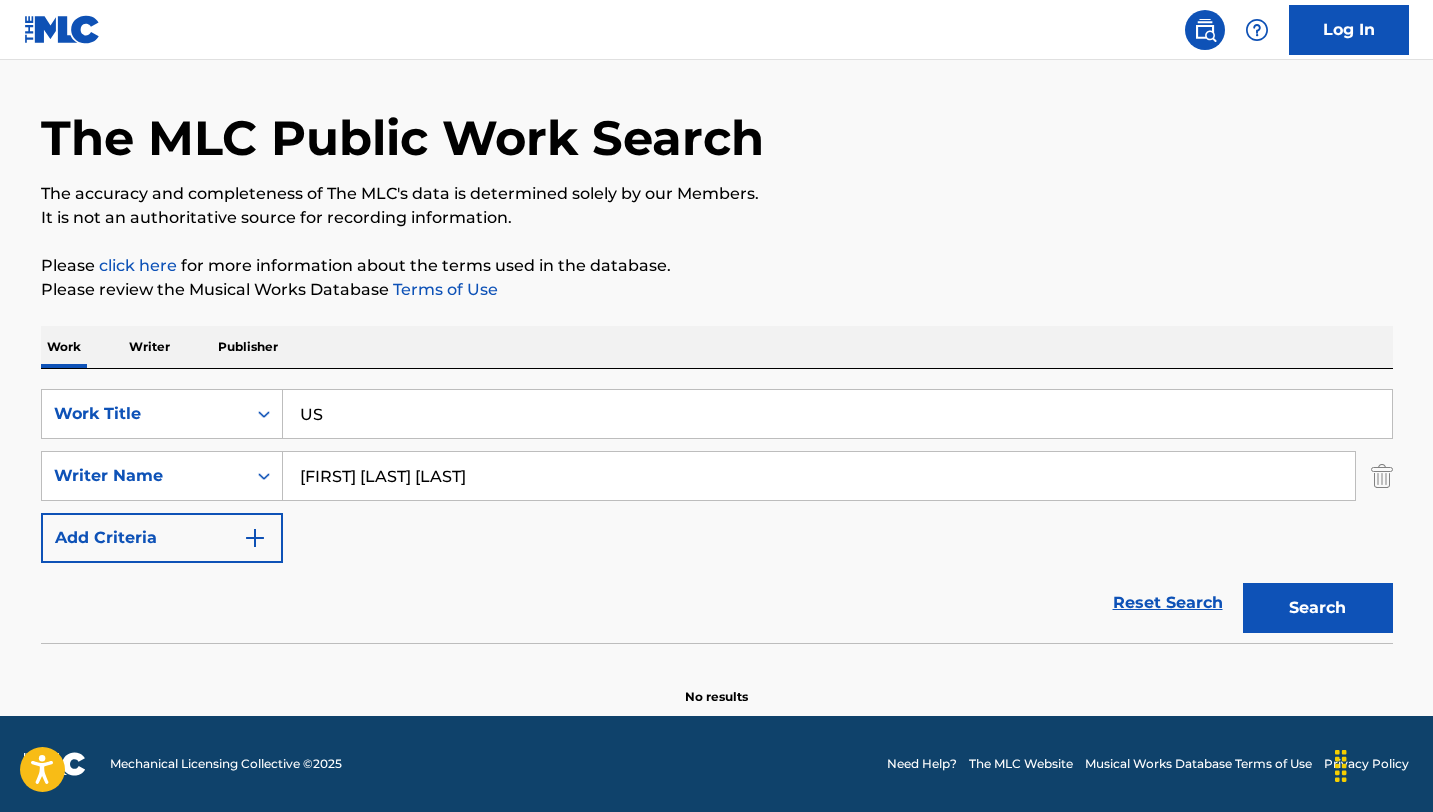 type on "[FIRST] [LAST] [LAST]" 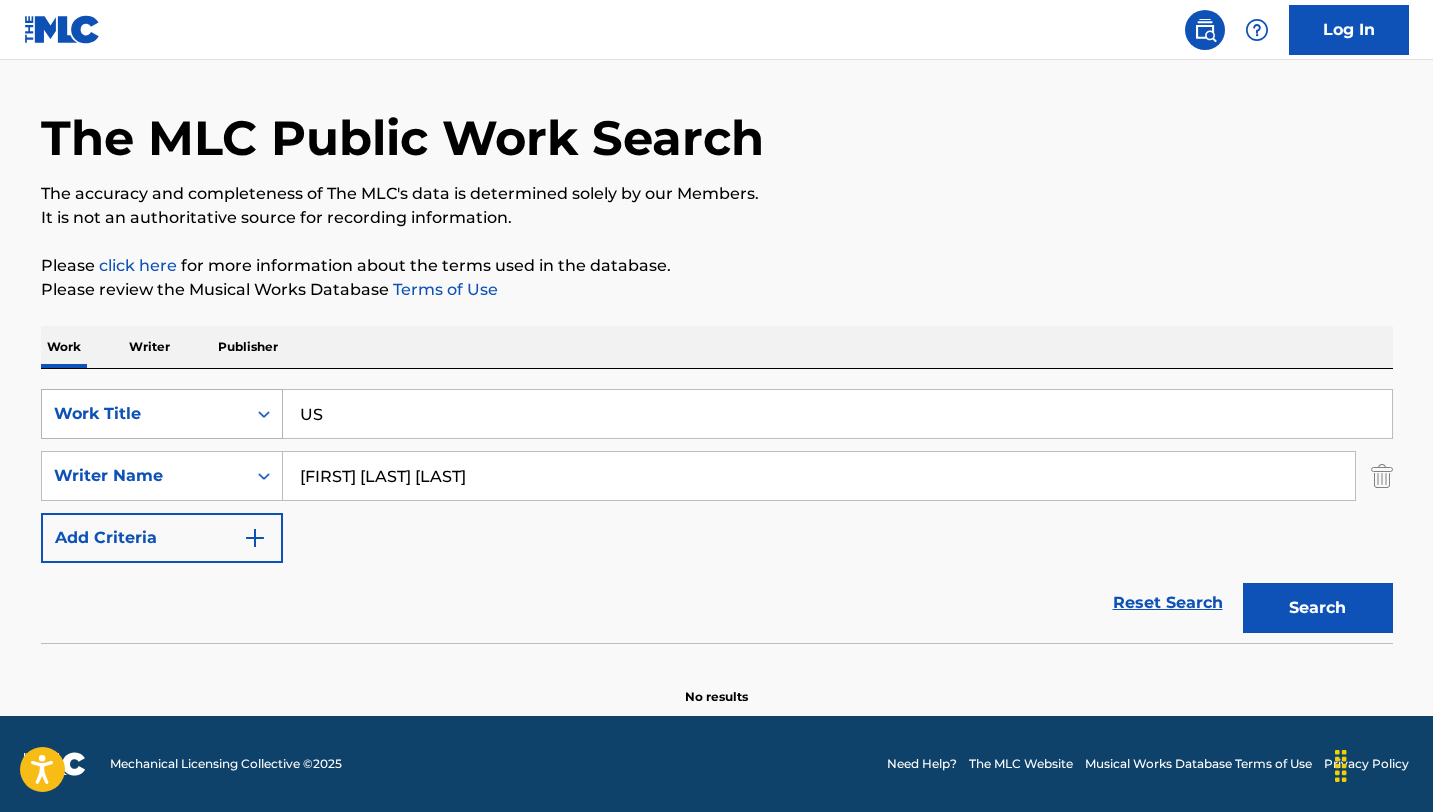 drag, startPoint x: 346, startPoint y: 419, endPoint x: 270, endPoint y: 405, distance: 77.27872 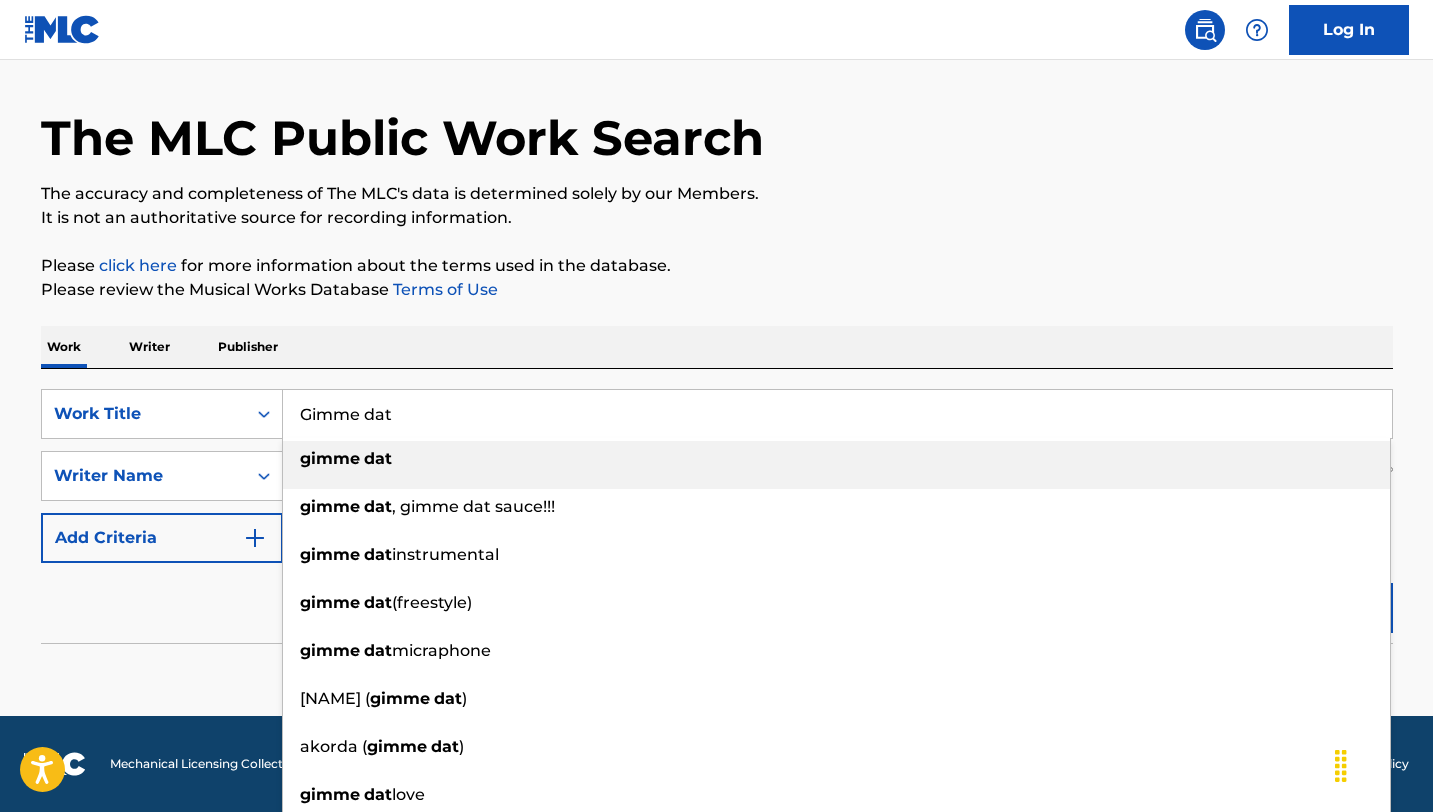 click on "gimme dat" at bounding box center [836, 465] 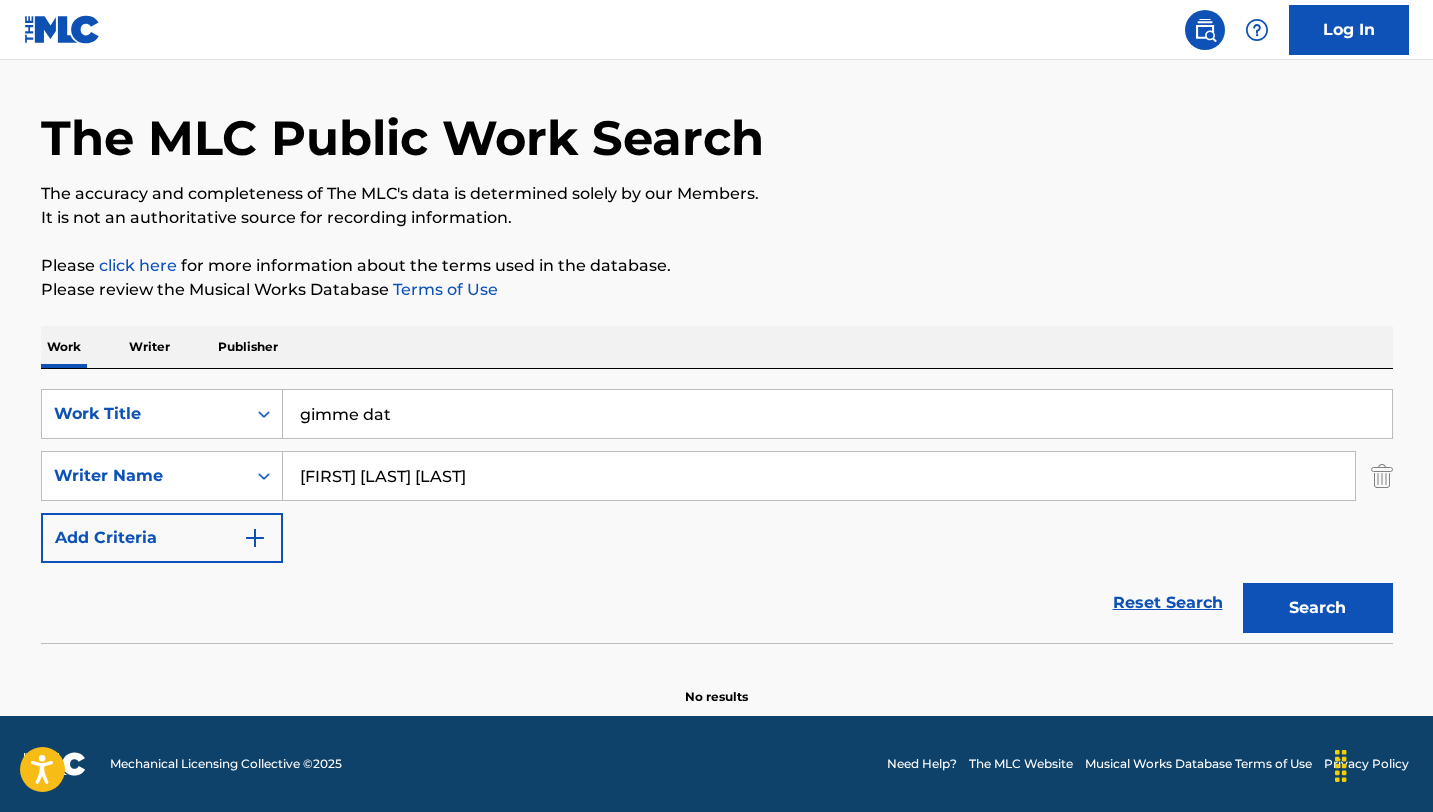 drag, startPoint x: 544, startPoint y: 487, endPoint x: 387, endPoint y: 462, distance: 158.97798 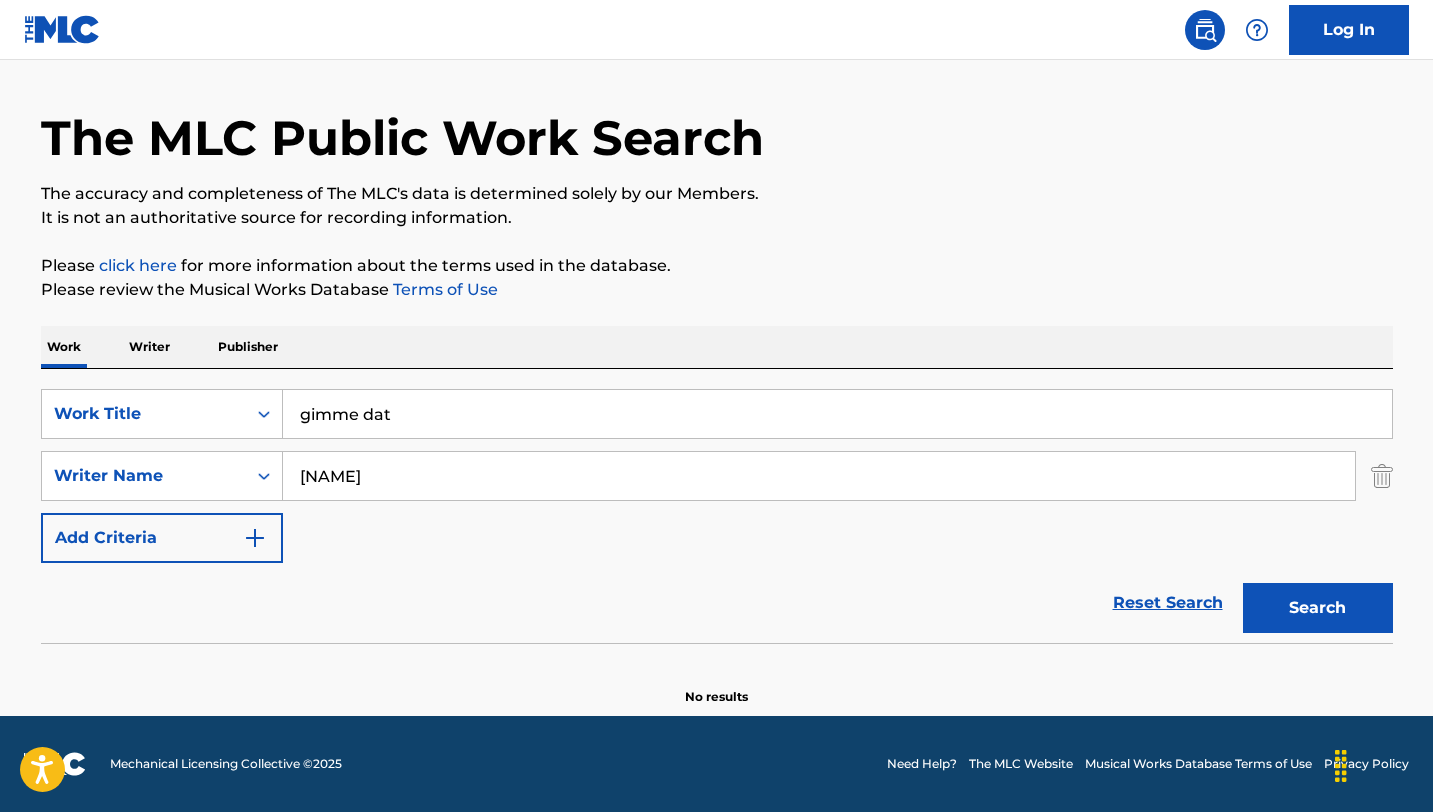 type on "[FIRST] [LAST]" 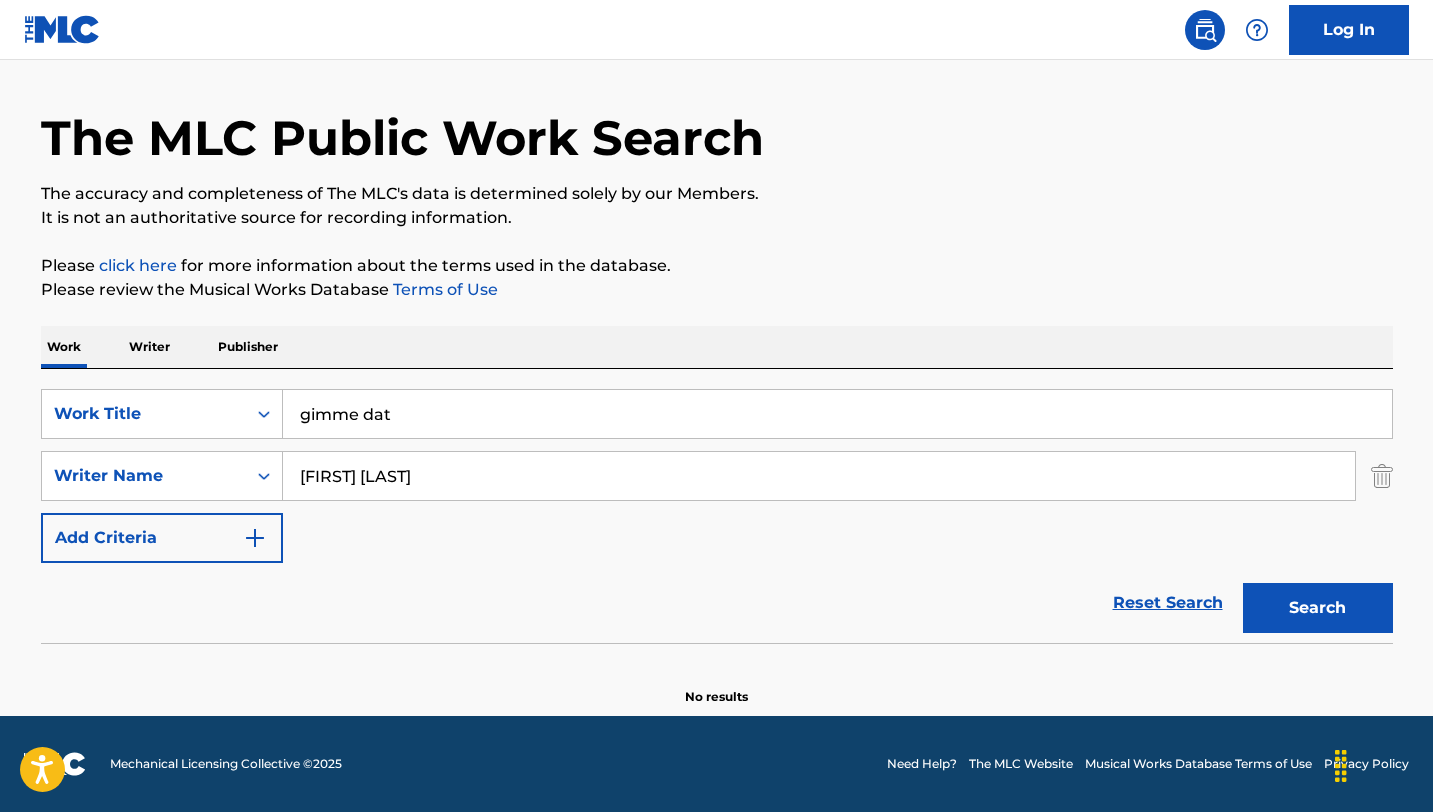 click on "Search" at bounding box center [1318, 608] 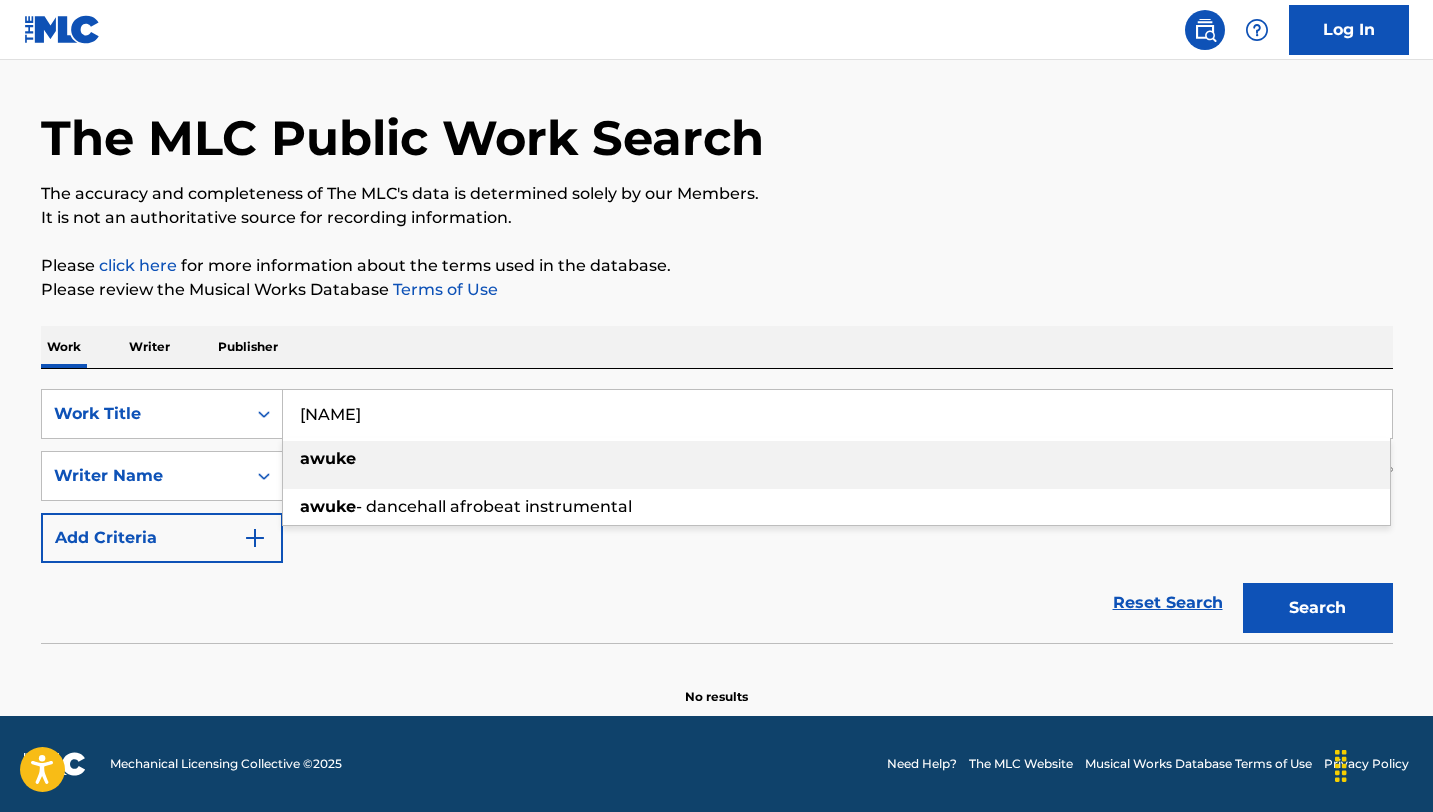 click on "awuke" at bounding box center (836, 459) 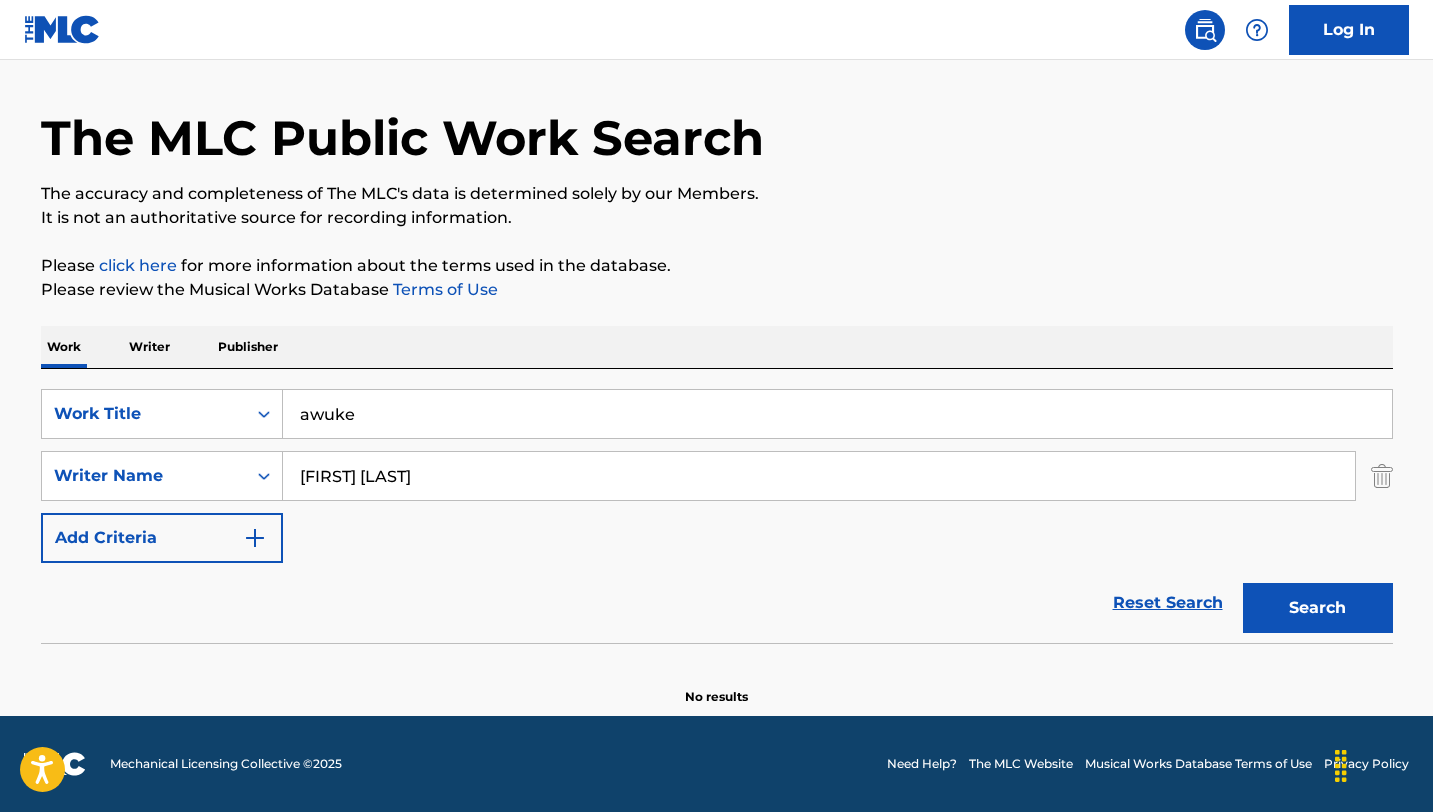 click on "[FIRST] [LAST]" at bounding box center [819, 476] 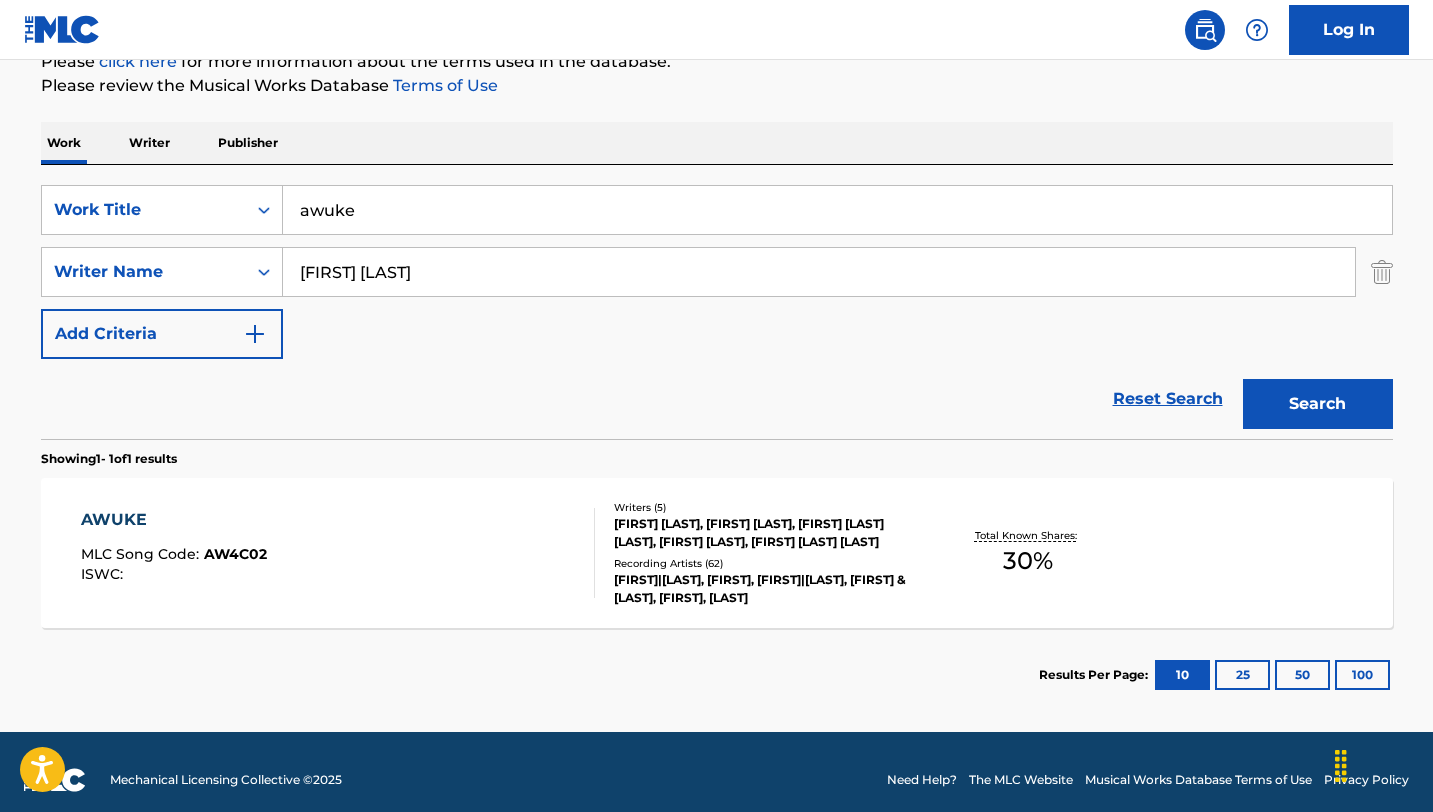scroll, scrollTop: 262, scrollLeft: 0, axis: vertical 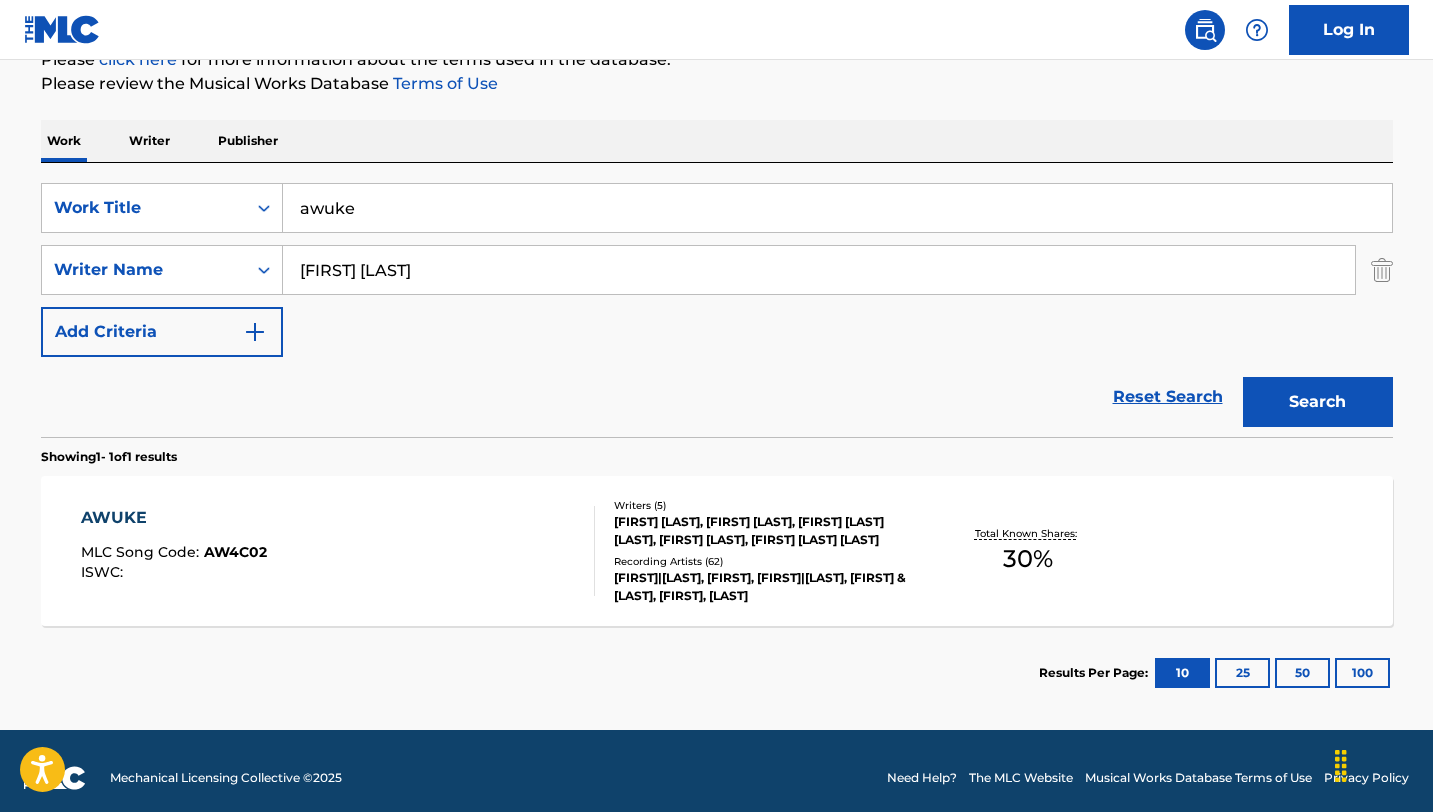 click on "AWUKE" at bounding box center [174, 518] 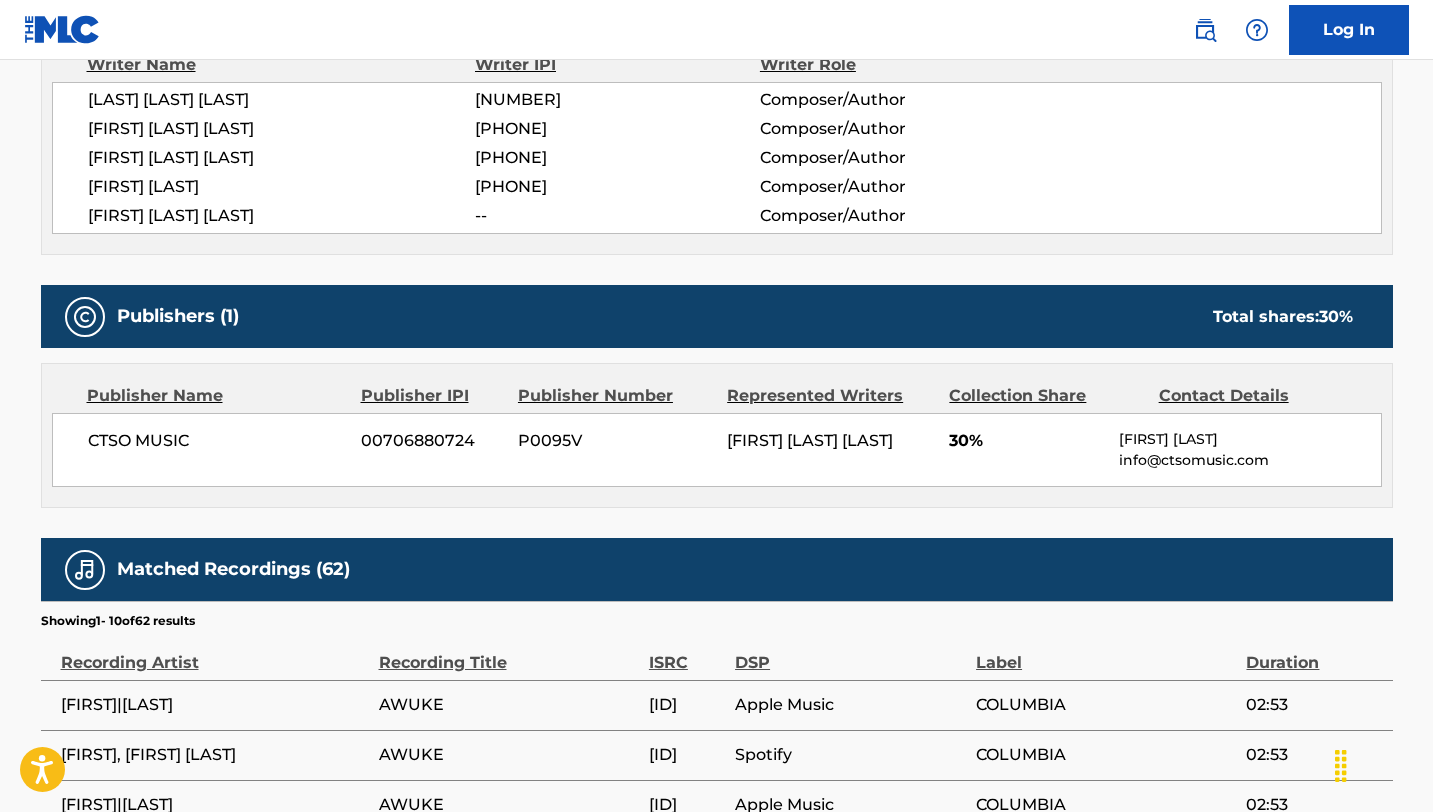 scroll, scrollTop: 845, scrollLeft: 0, axis: vertical 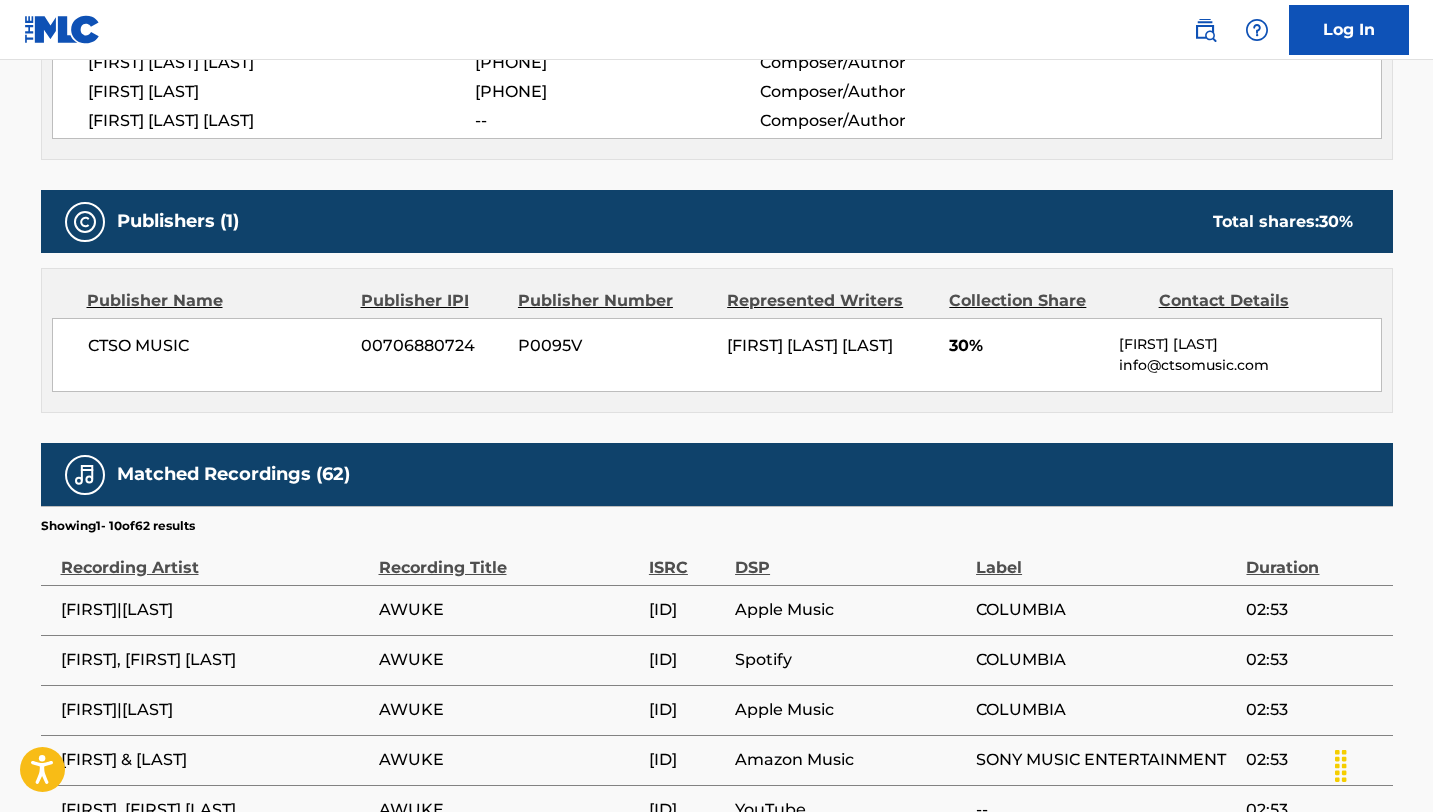 drag, startPoint x: 801, startPoint y: 381, endPoint x: 729, endPoint y: 348, distance: 79.20227 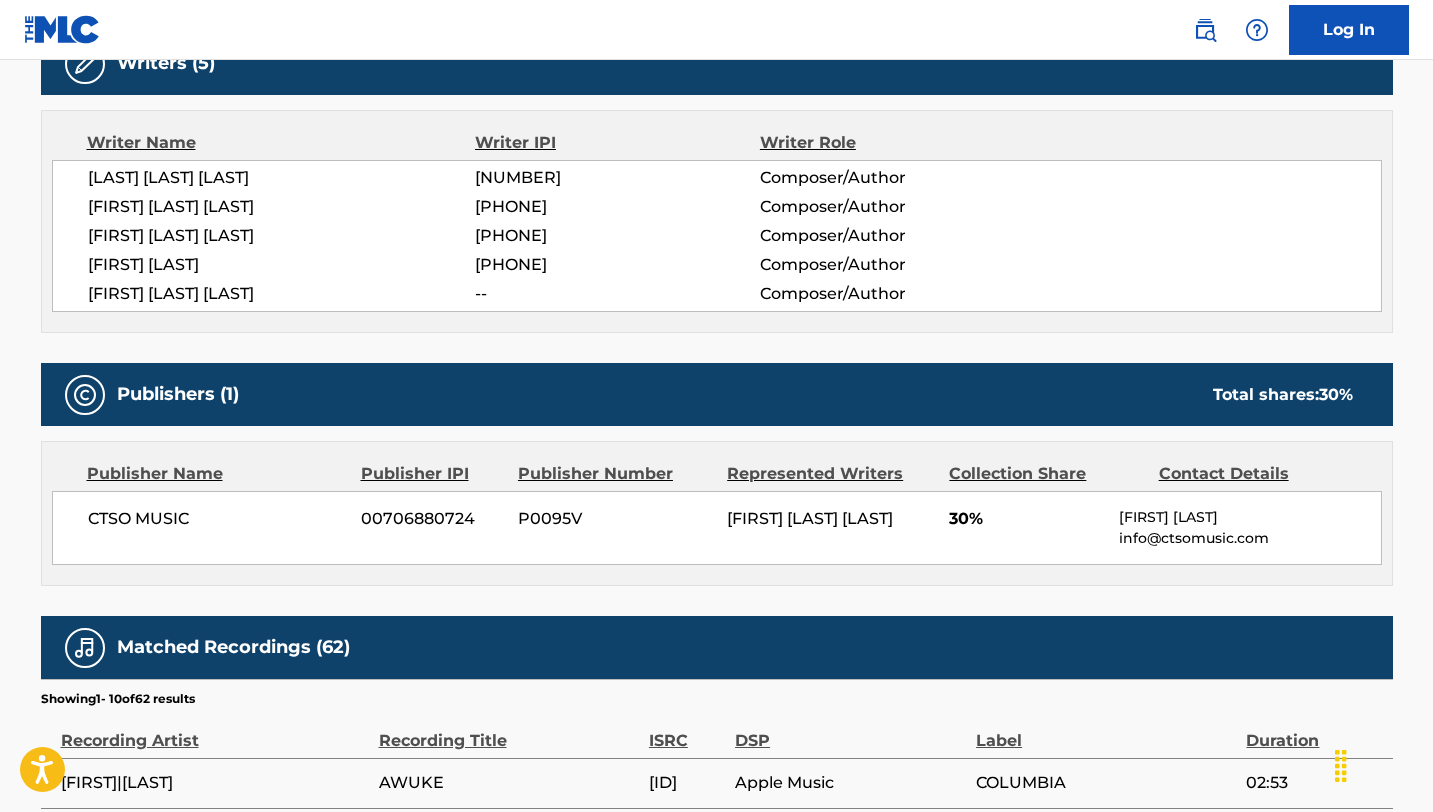 scroll, scrollTop: 645, scrollLeft: 0, axis: vertical 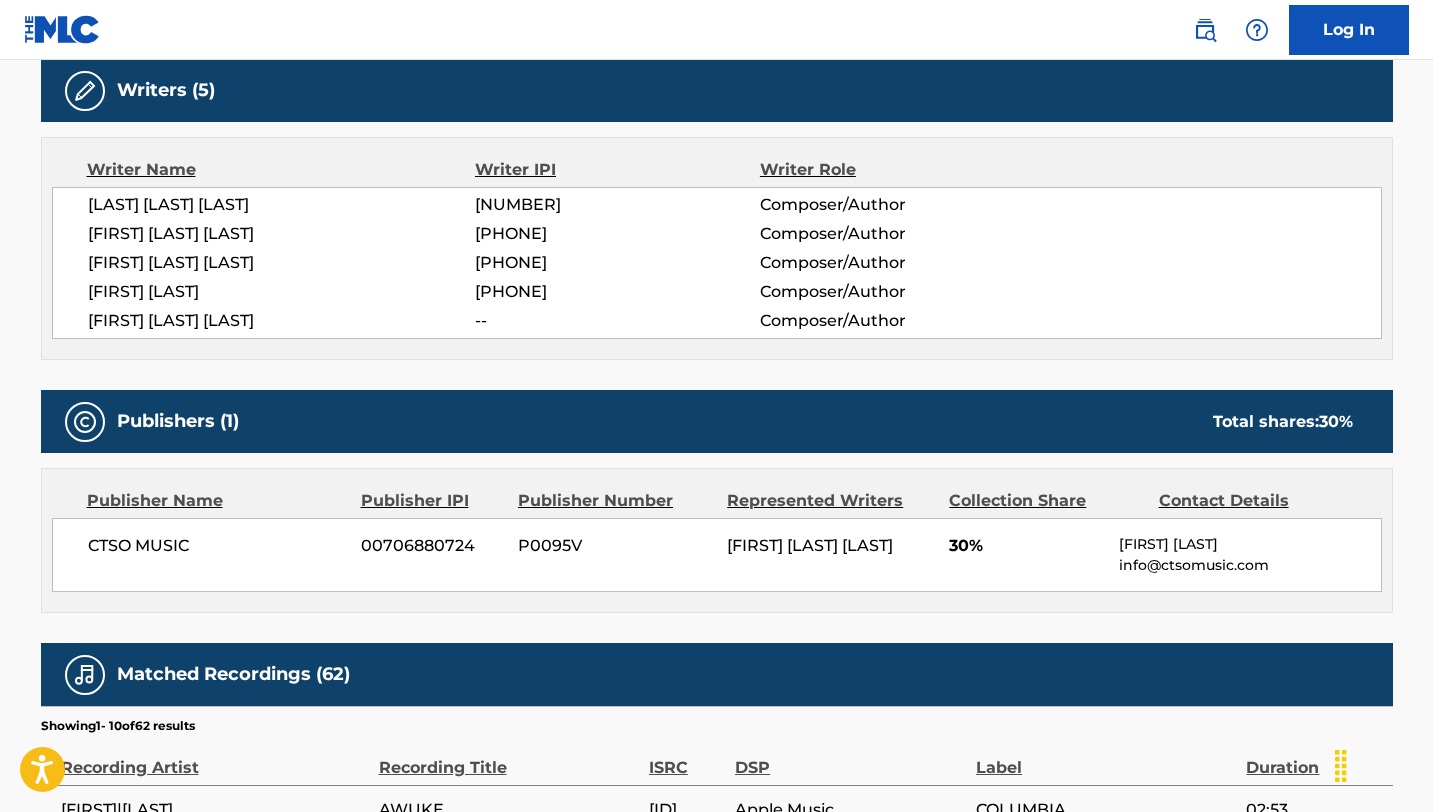 drag, startPoint x: 350, startPoint y: 319, endPoint x: 81, endPoint y: 315, distance: 269.02972 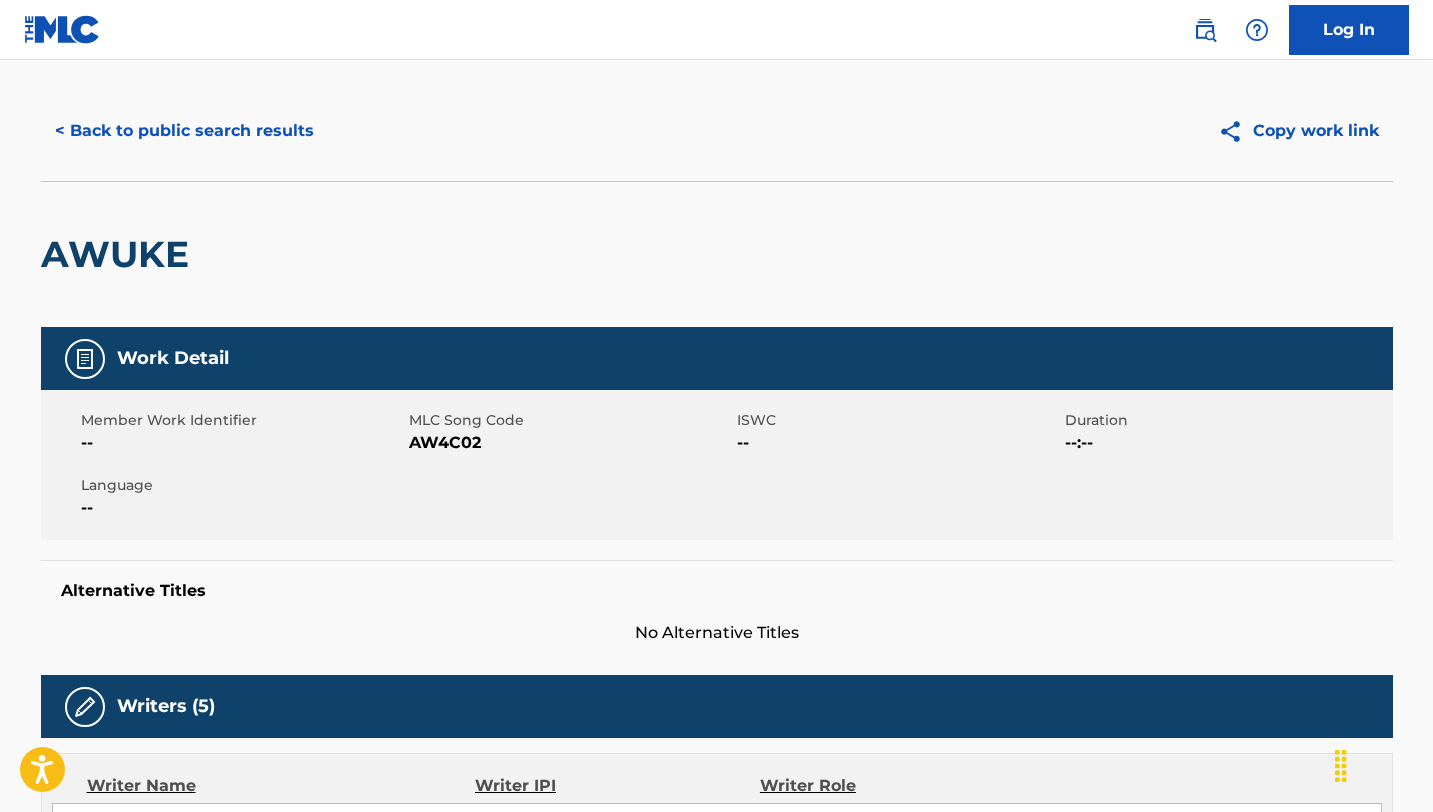 scroll, scrollTop: 0, scrollLeft: 0, axis: both 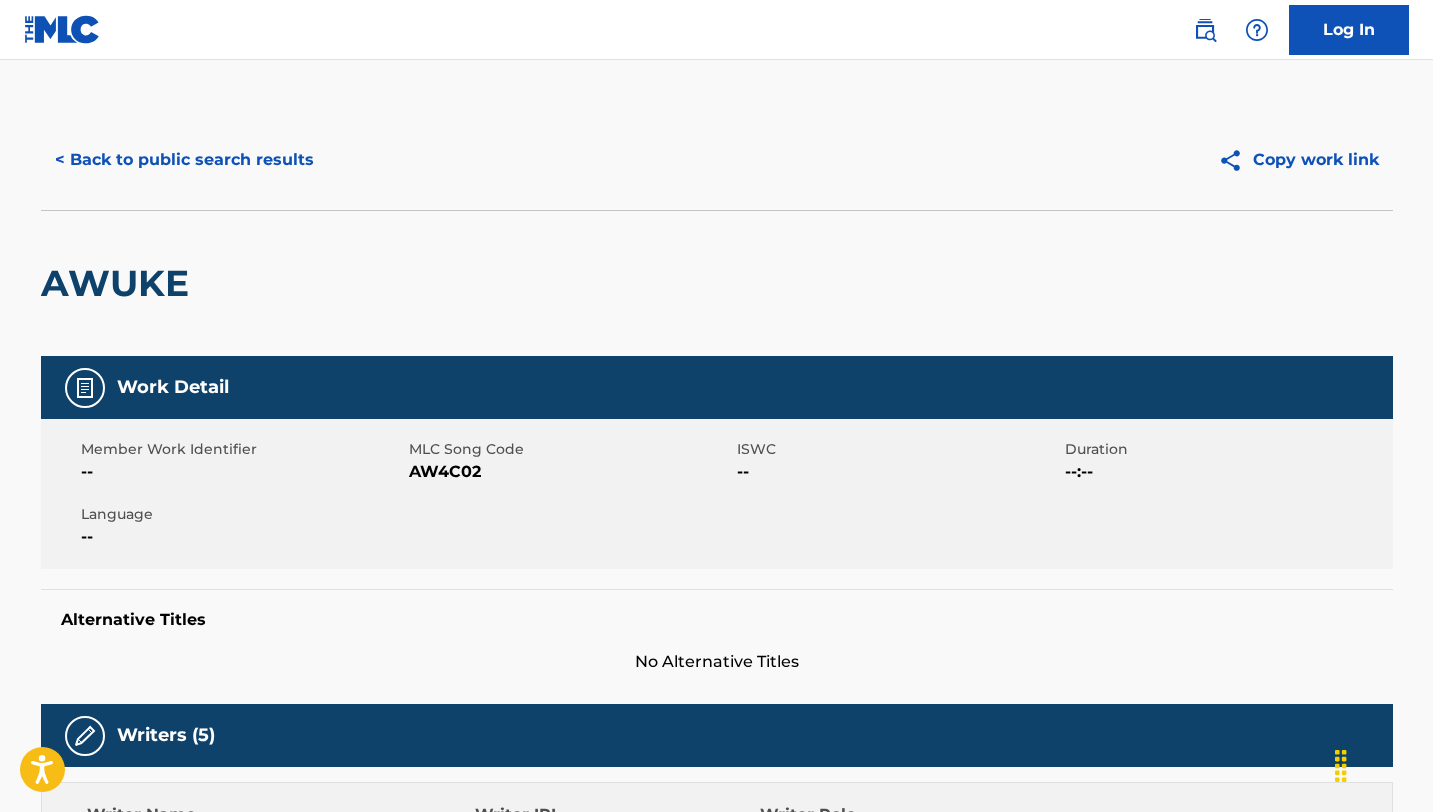 click on "< Back to public search results" at bounding box center (184, 160) 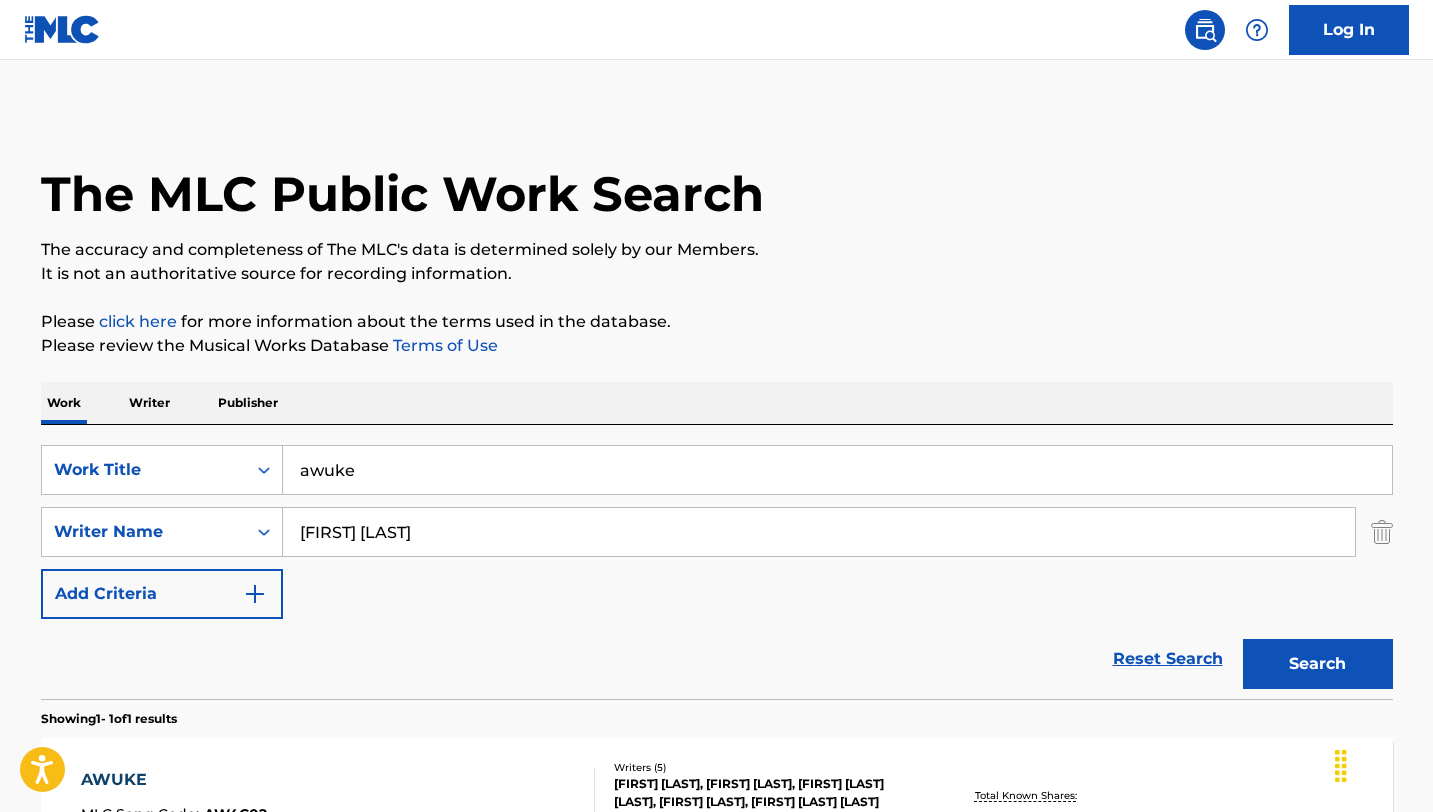 scroll, scrollTop: 162, scrollLeft: 0, axis: vertical 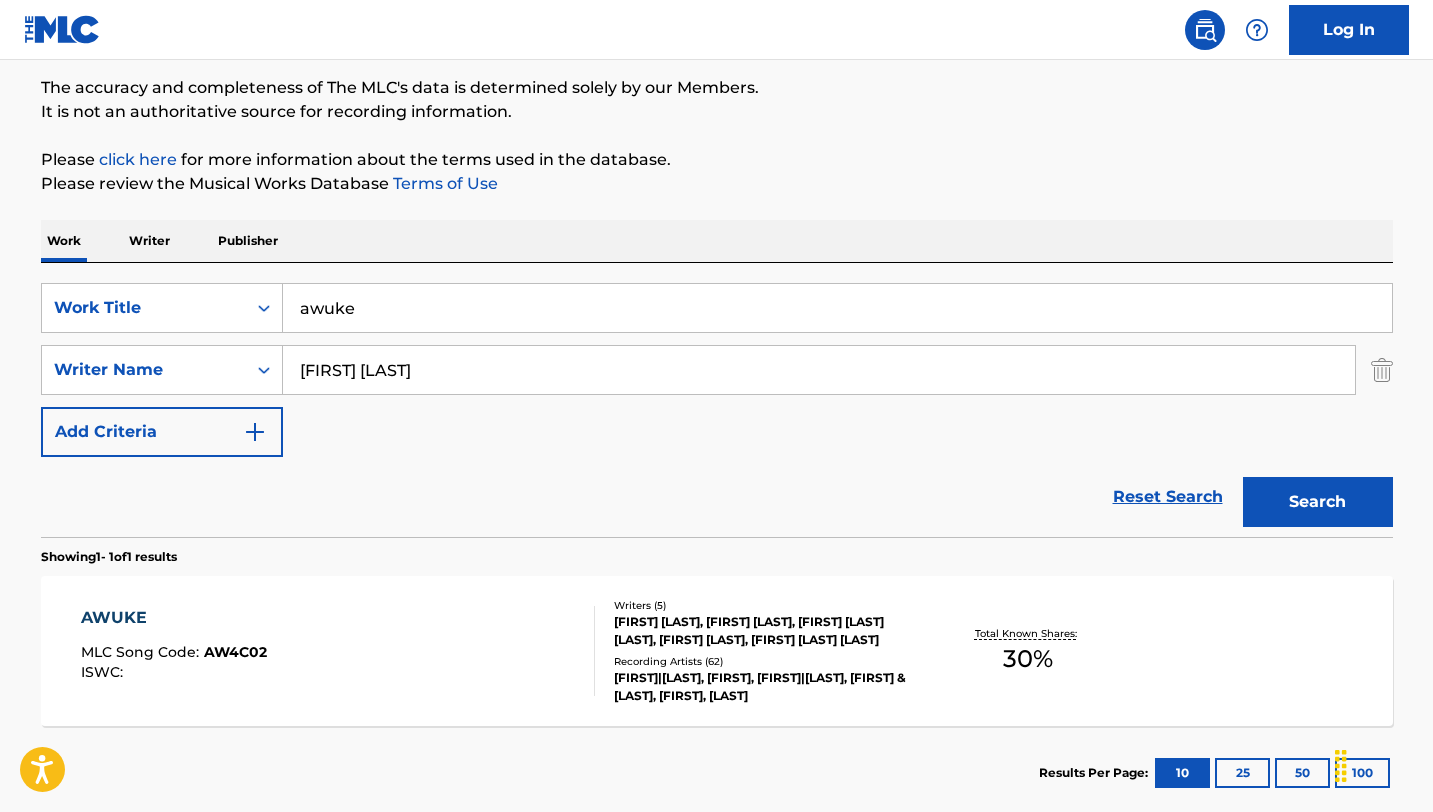 click on "Writer" at bounding box center [149, 241] 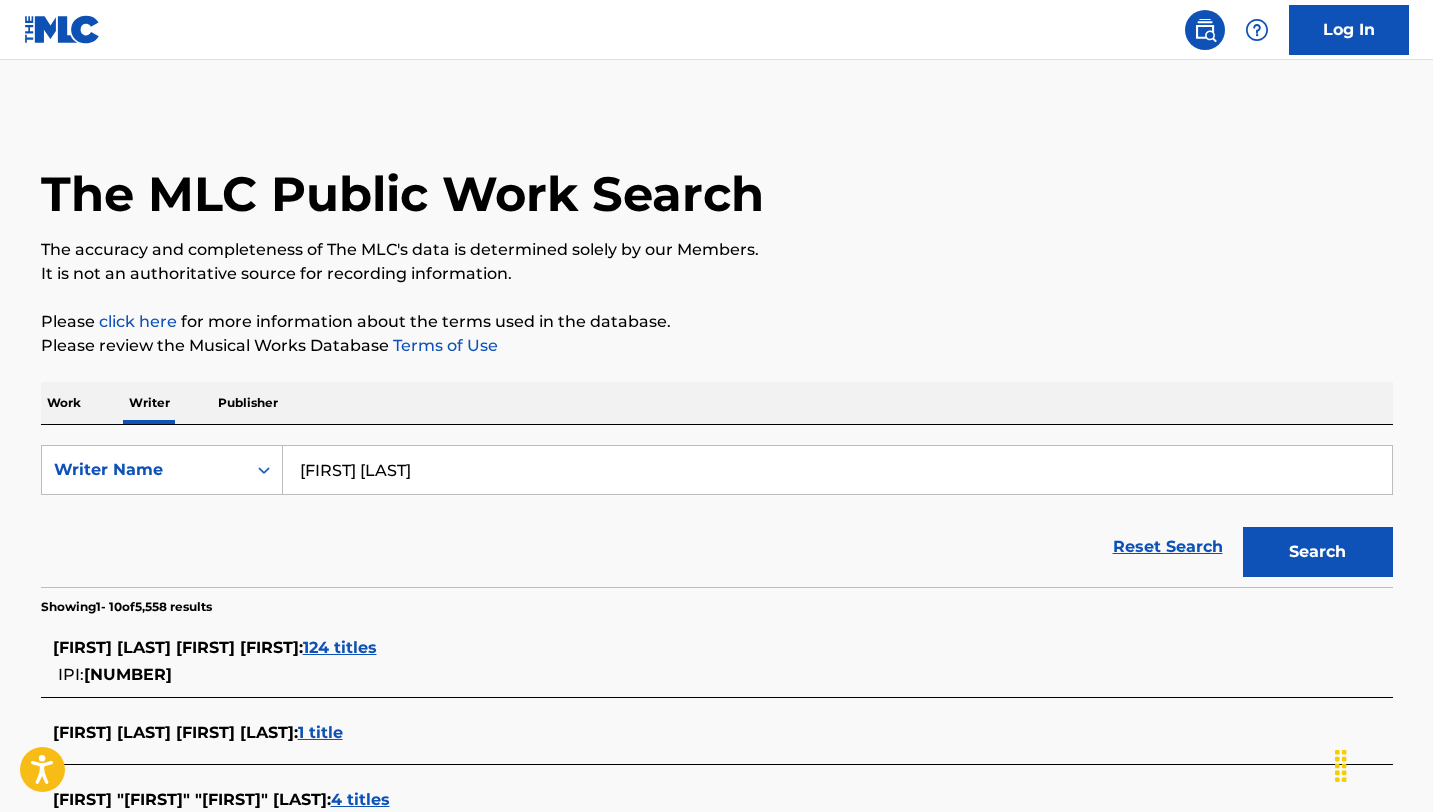 click on "[FIRST] [LAST]" at bounding box center [837, 470] 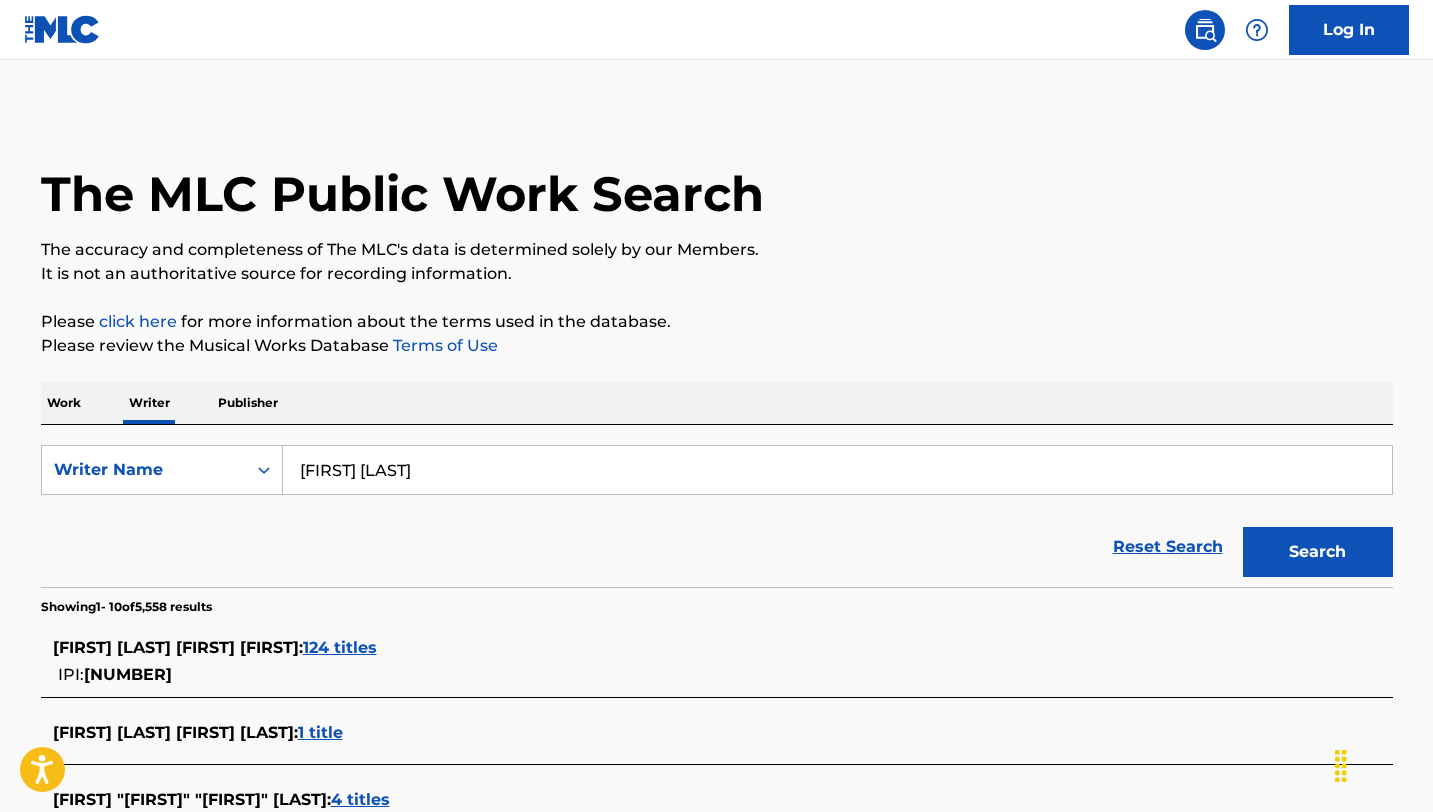 paste on "[FIRST] [LAST] [LAST]" 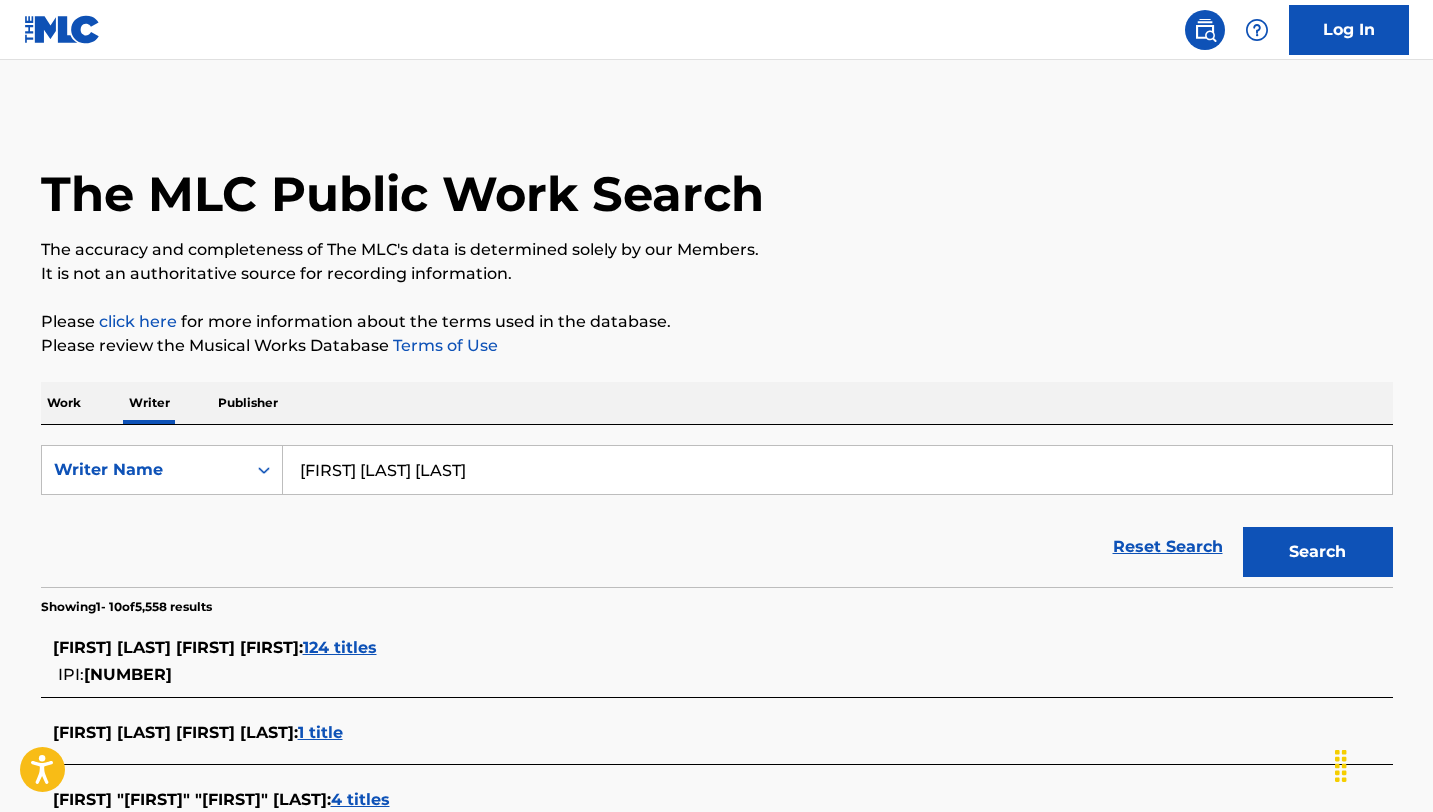 click on "Search" at bounding box center [1318, 552] 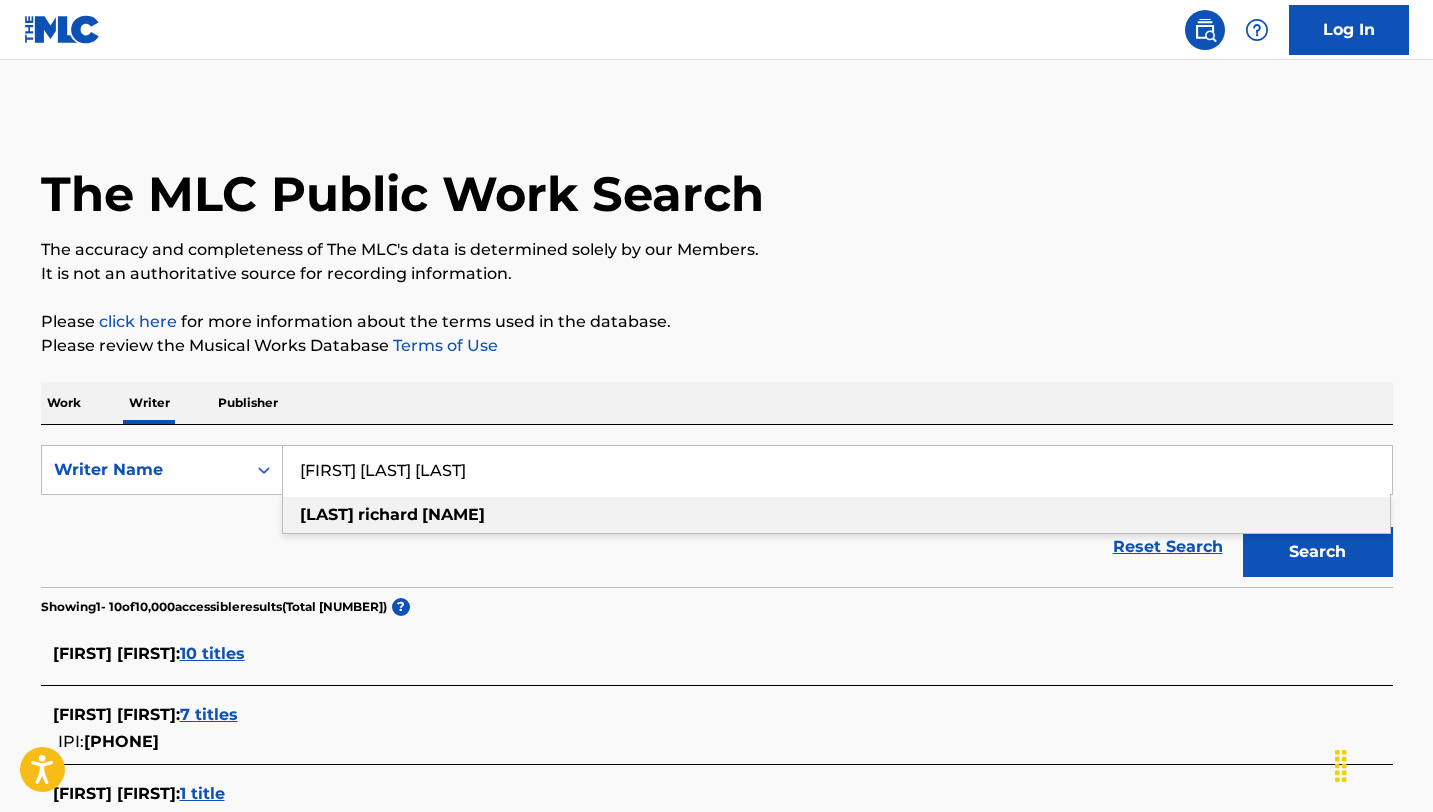 click on "[NAME]" at bounding box center (453, 514) 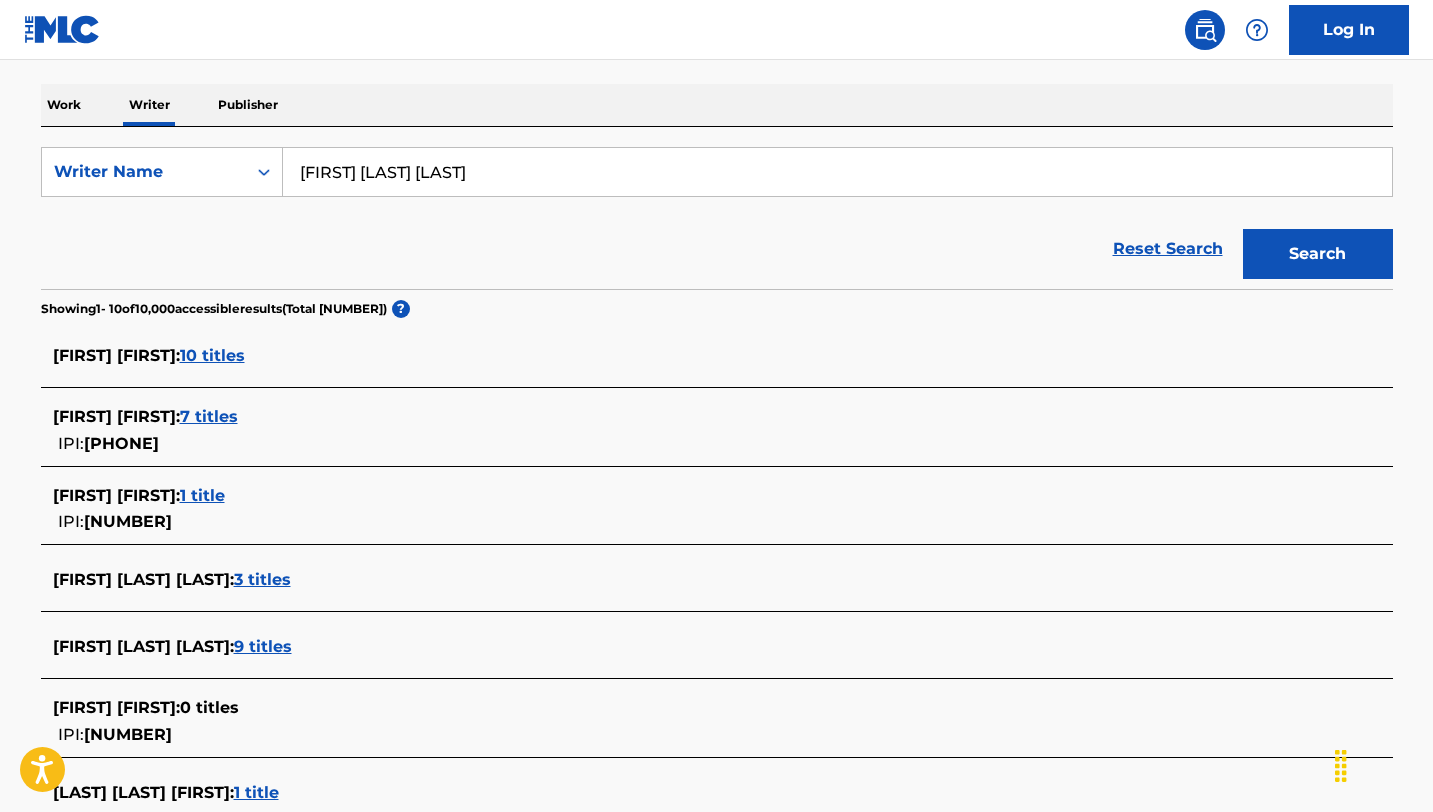 scroll, scrollTop: 301, scrollLeft: 0, axis: vertical 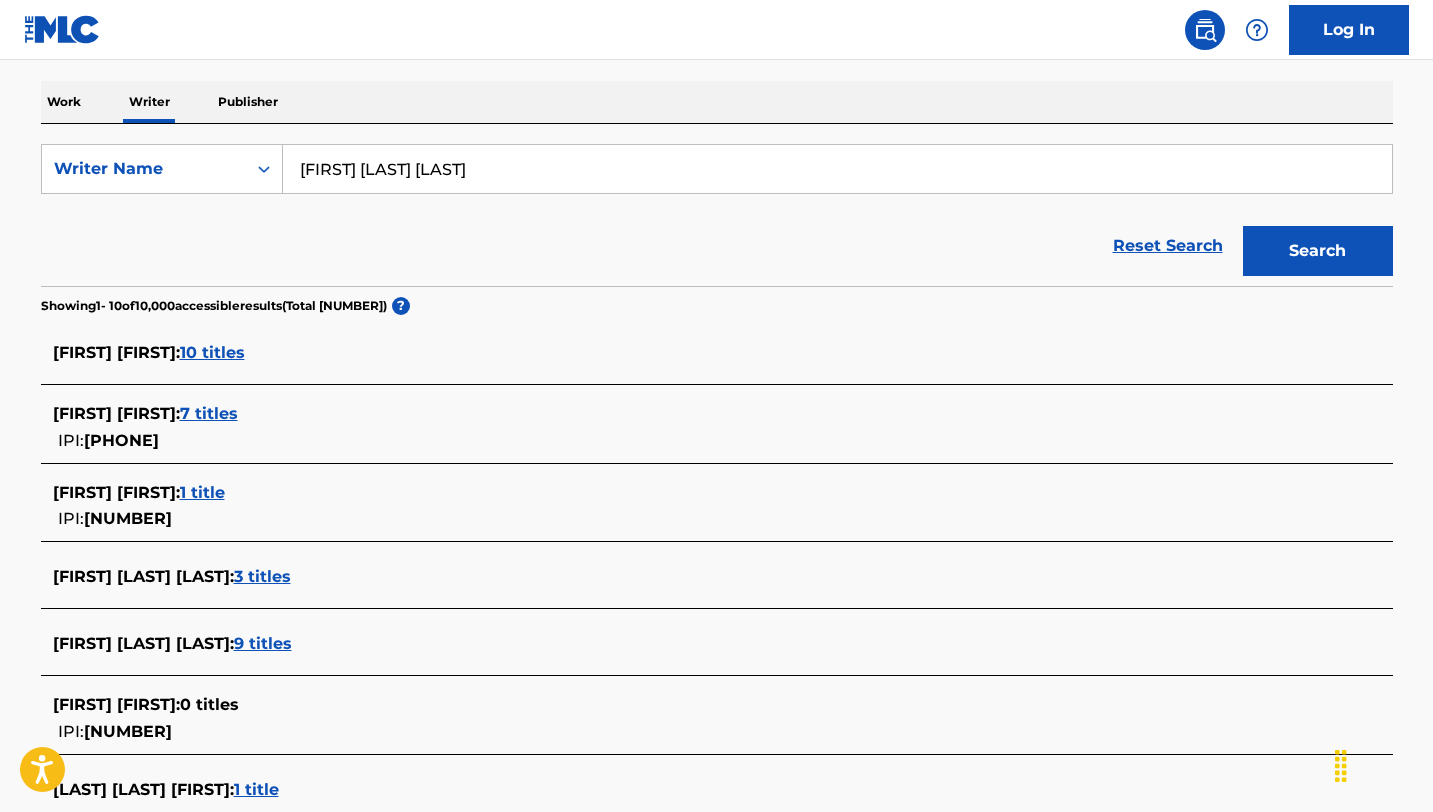 click on "9 titles" at bounding box center [263, 643] 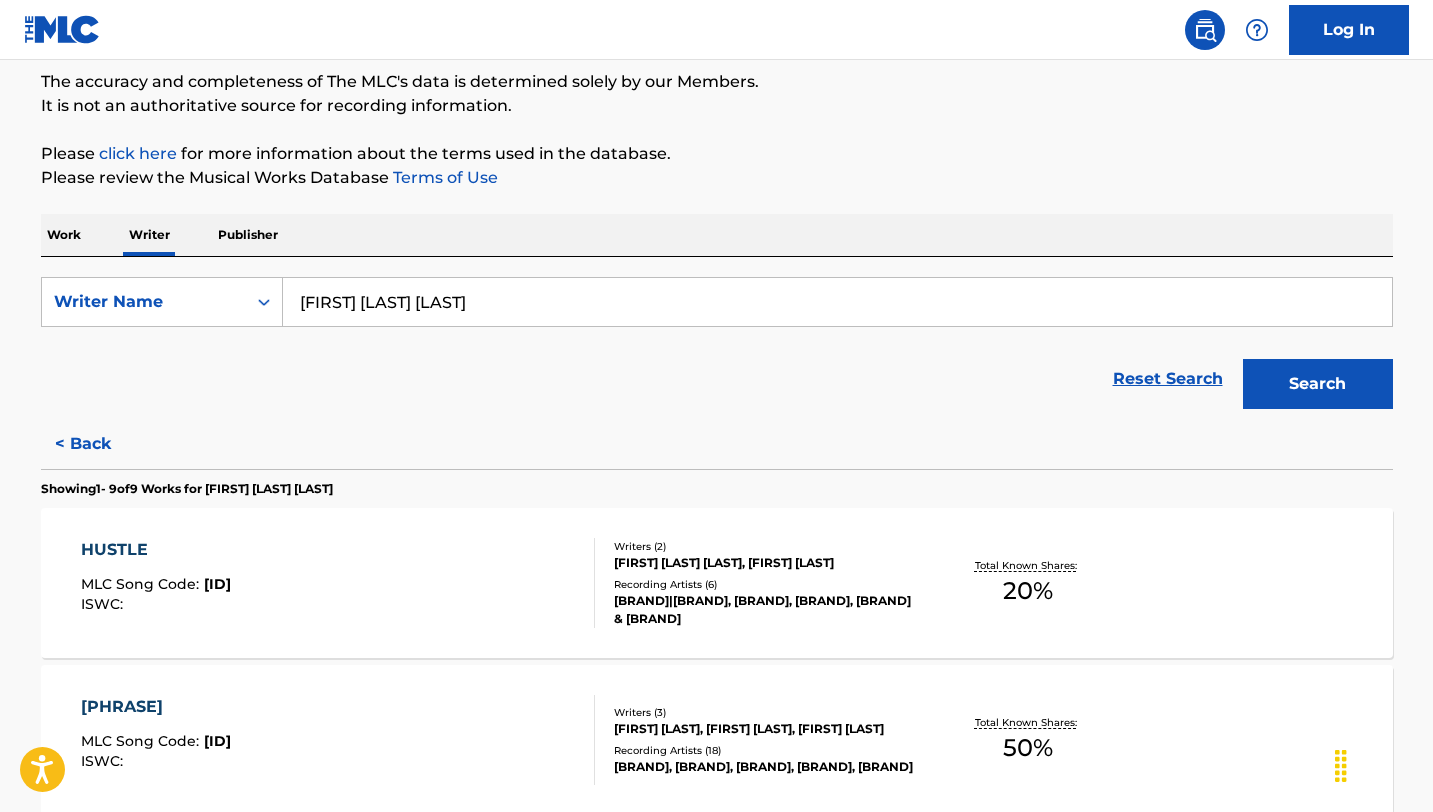 scroll, scrollTop: 175, scrollLeft: 0, axis: vertical 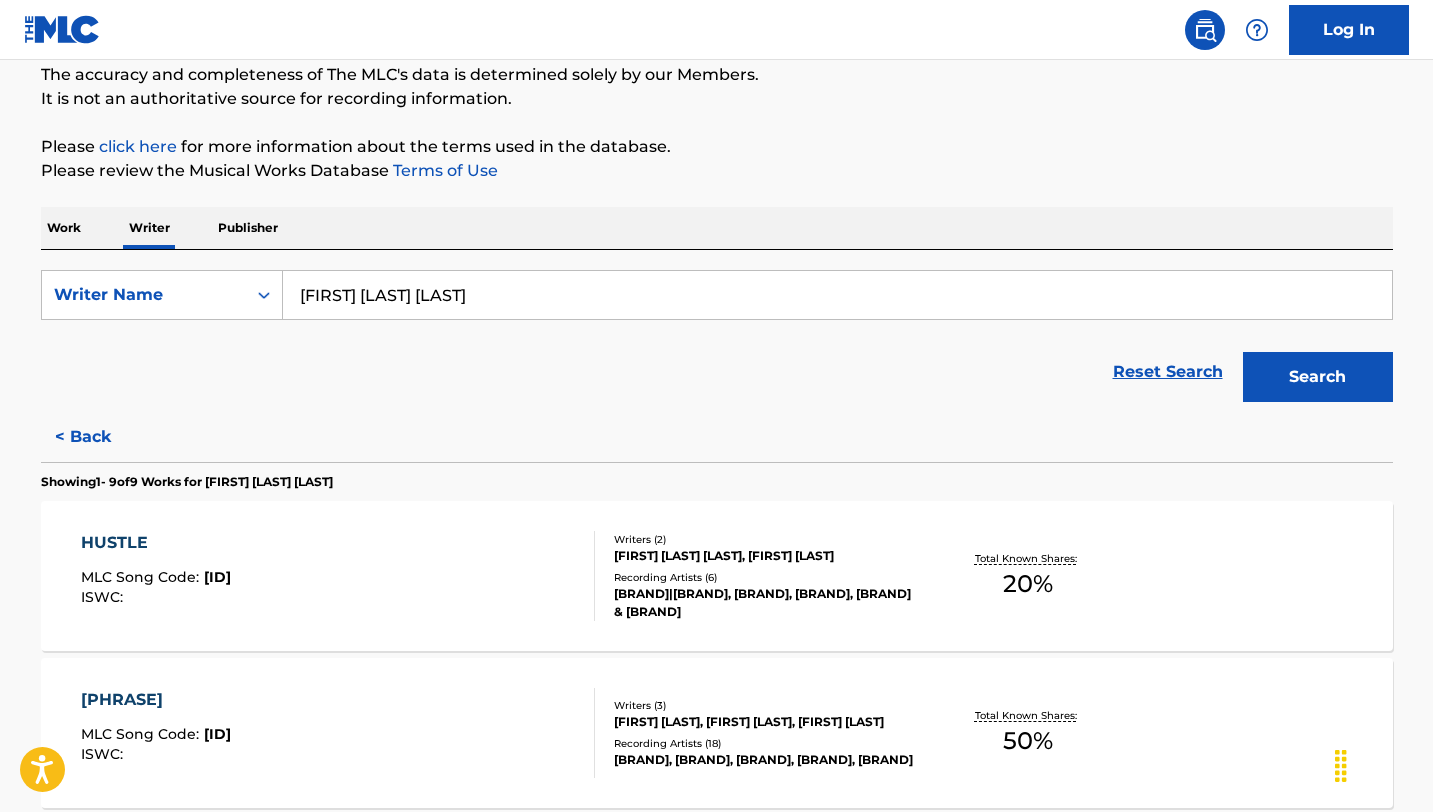 click on "HUSTLE" at bounding box center (156, 543) 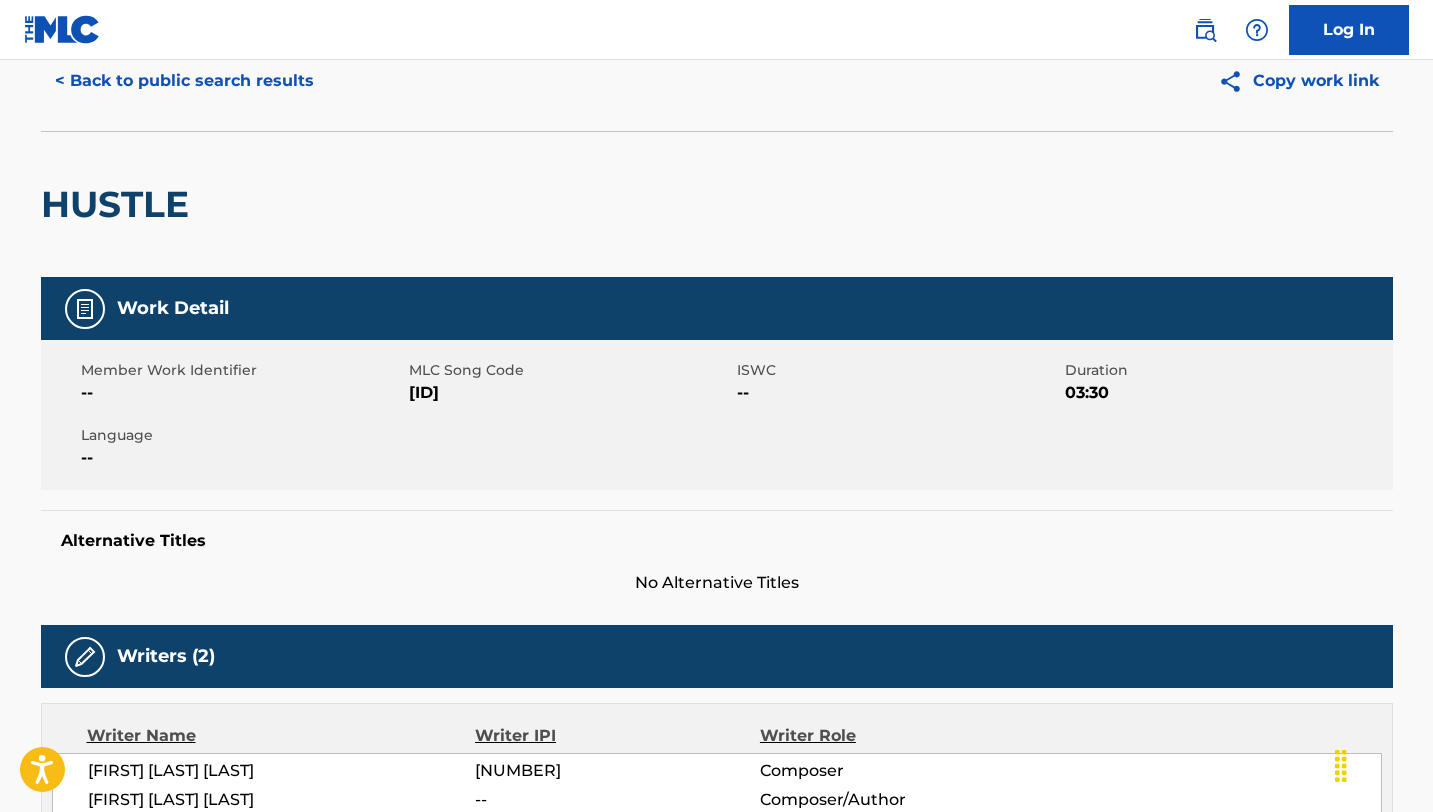 scroll, scrollTop: 500, scrollLeft: 0, axis: vertical 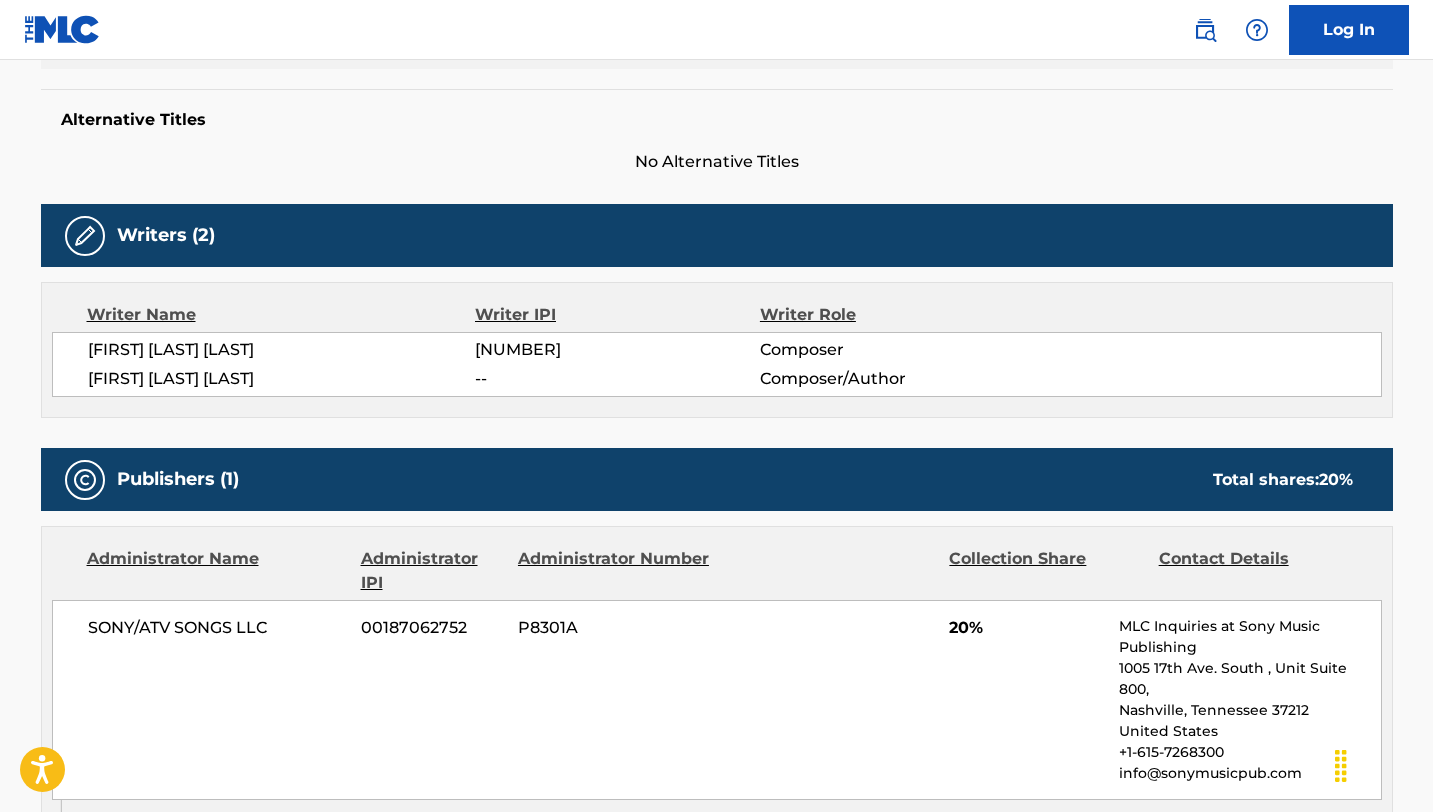 drag, startPoint x: 341, startPoint y: 355, endPoint x: 92, endPoint y: 340, distance: 249.4514 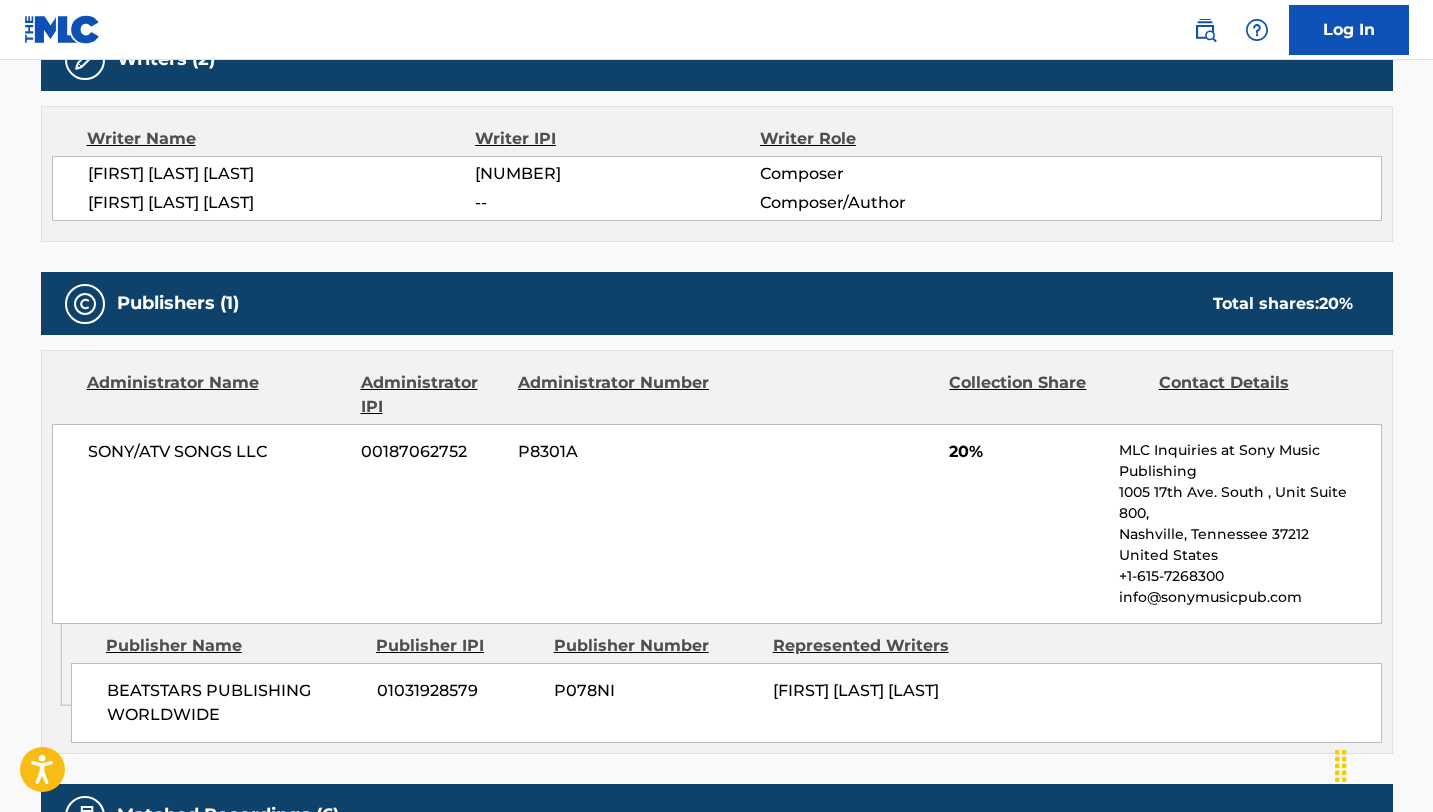scroll, scrollTop: 0, scrollLeft: 0, axis: both 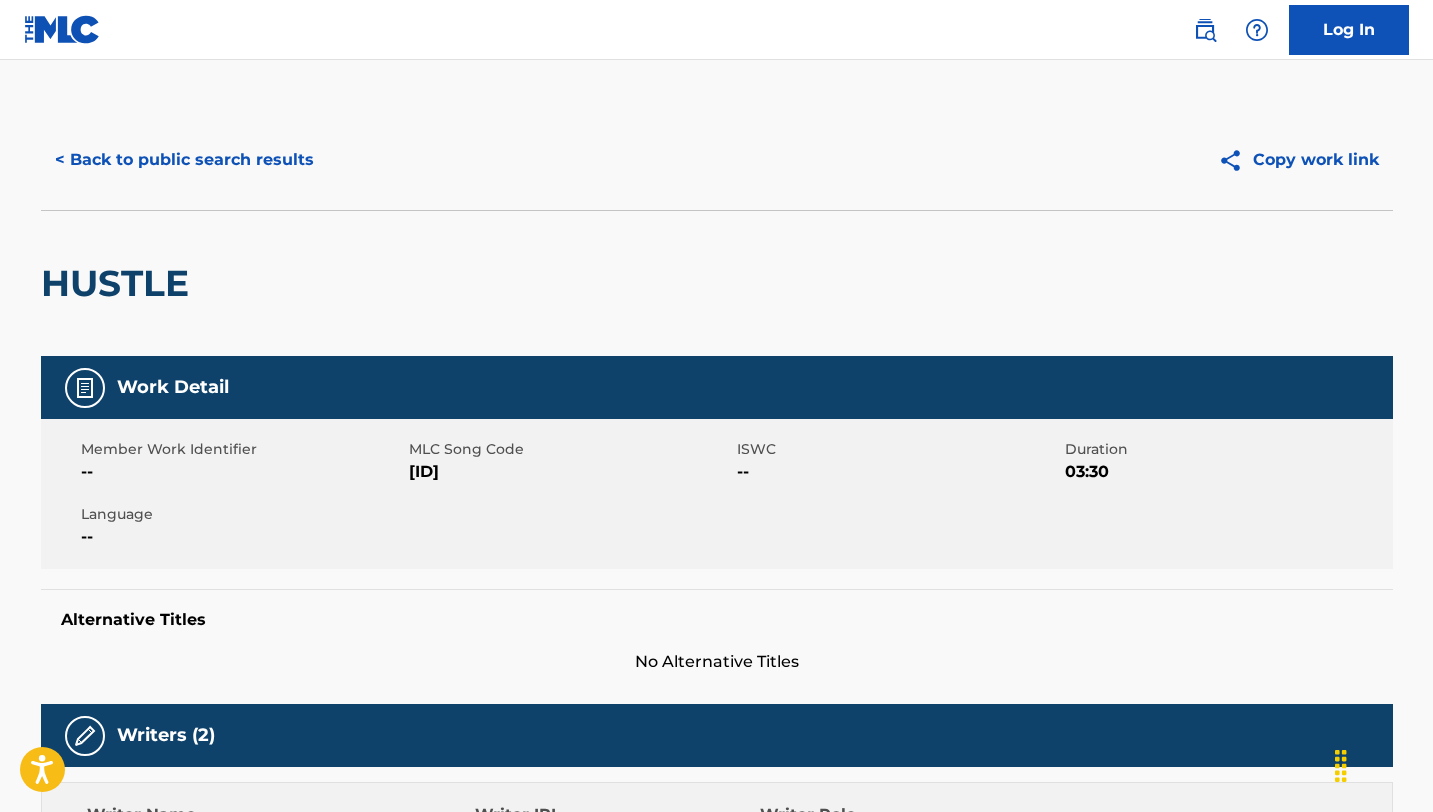 click on "< Back to public search results" at bounding box center [184, 160] 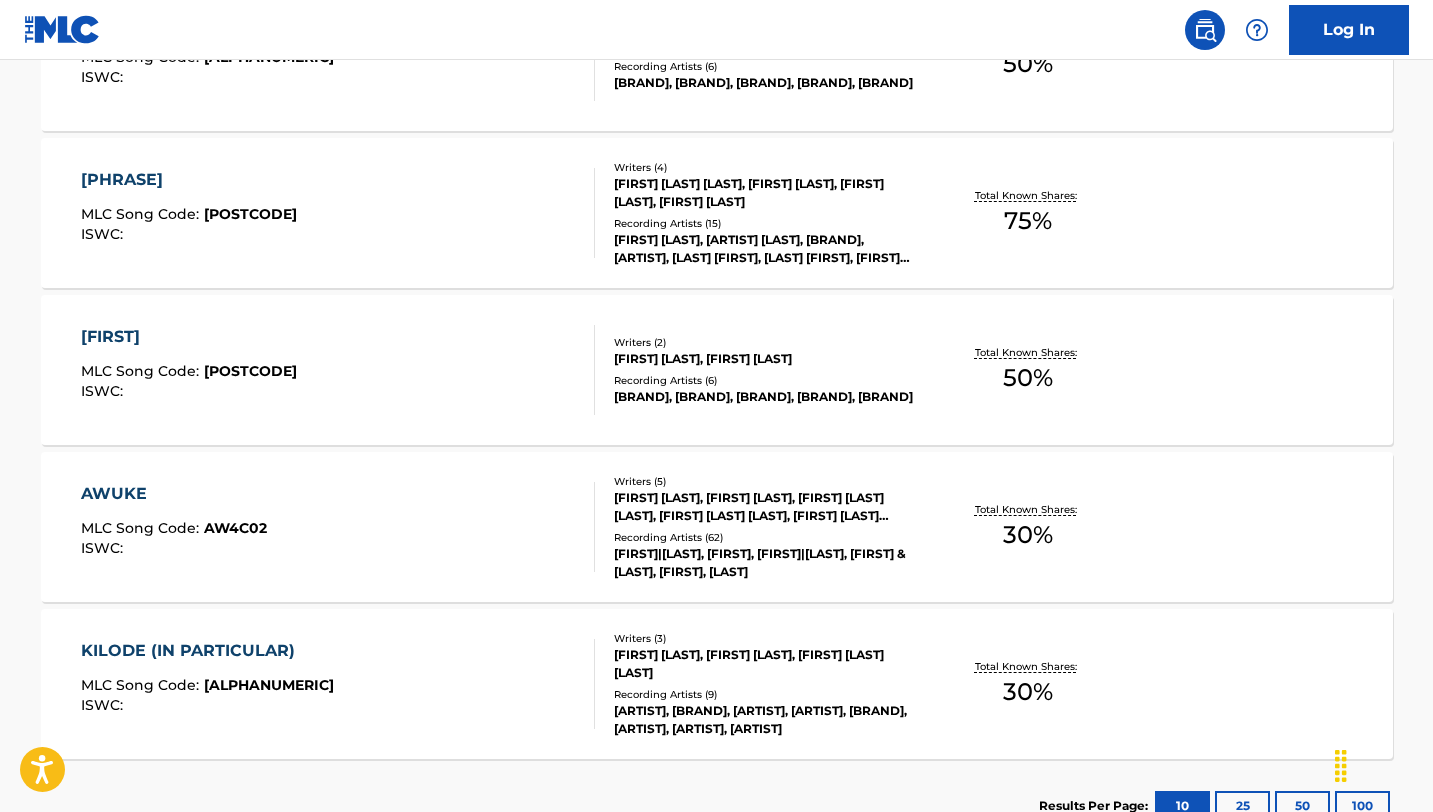 scroll, scrollTop: 1320, scrollLeft: 0, axis: vertical 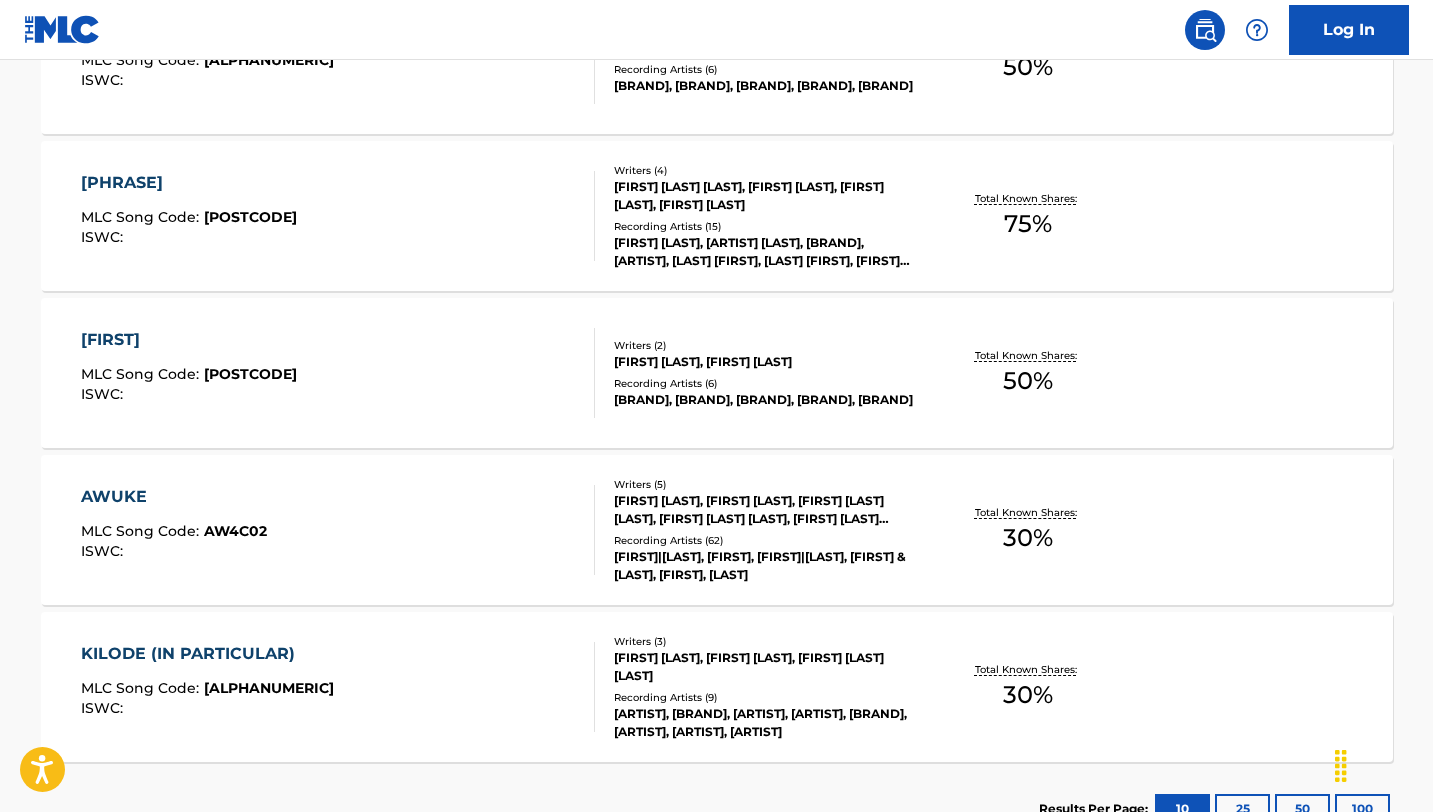 click on "AWUKE" at bounding box center [174, 497] 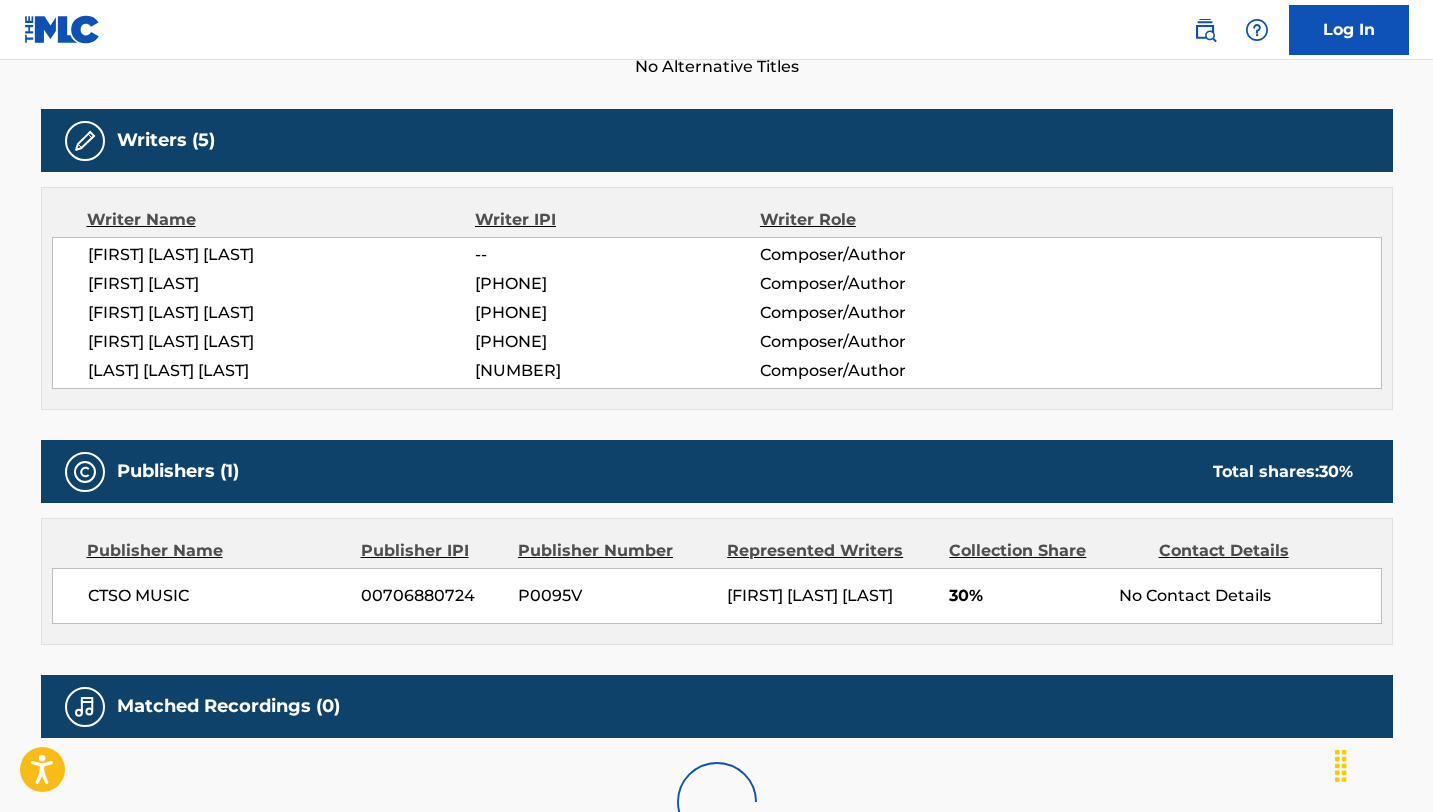 scroll, scrollTop: 633, scrollLeft: 0, axis: vertical 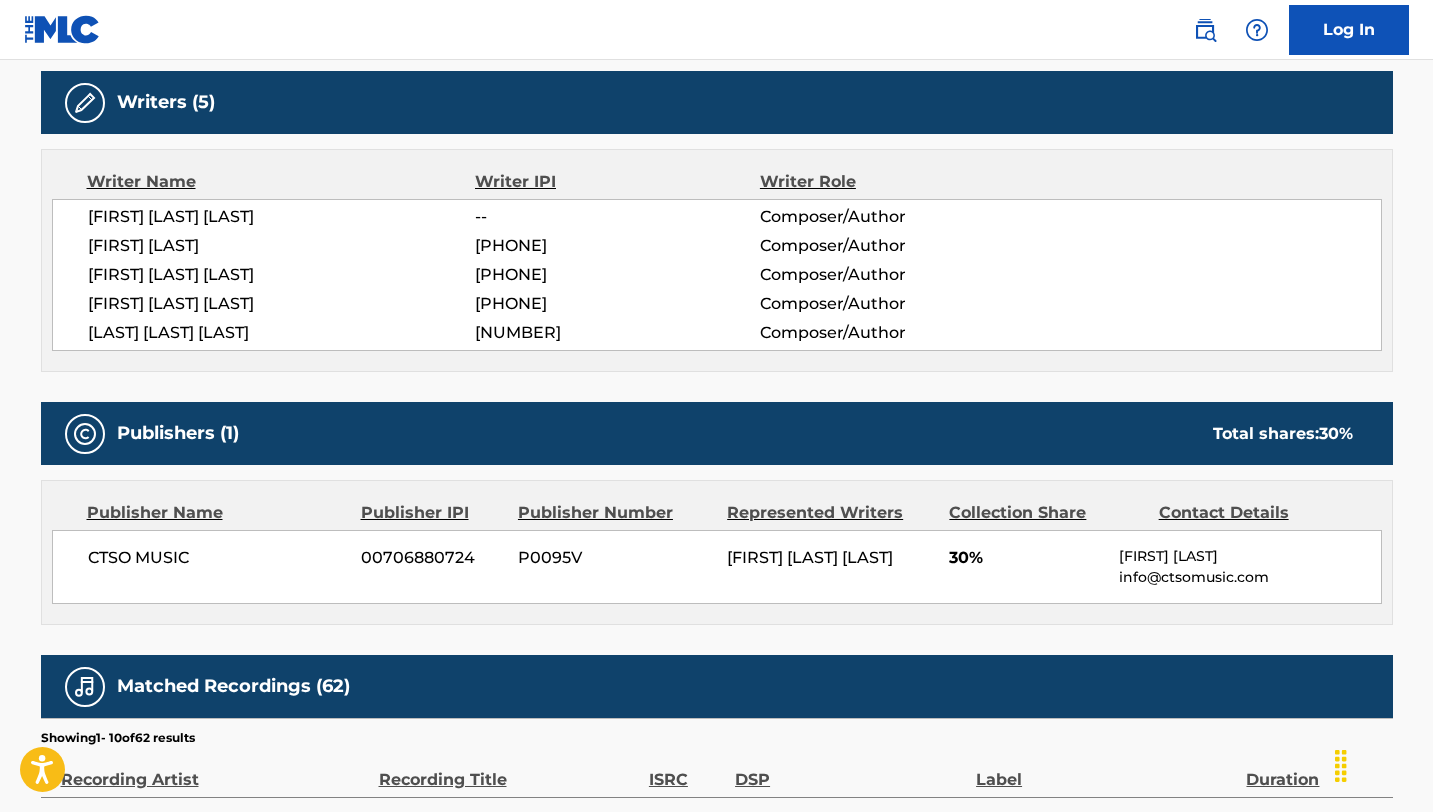 drag, startPoint x: 283, startPoint y: 246, endPoint x: 89, endPoint y: 245, distance: 194.00258 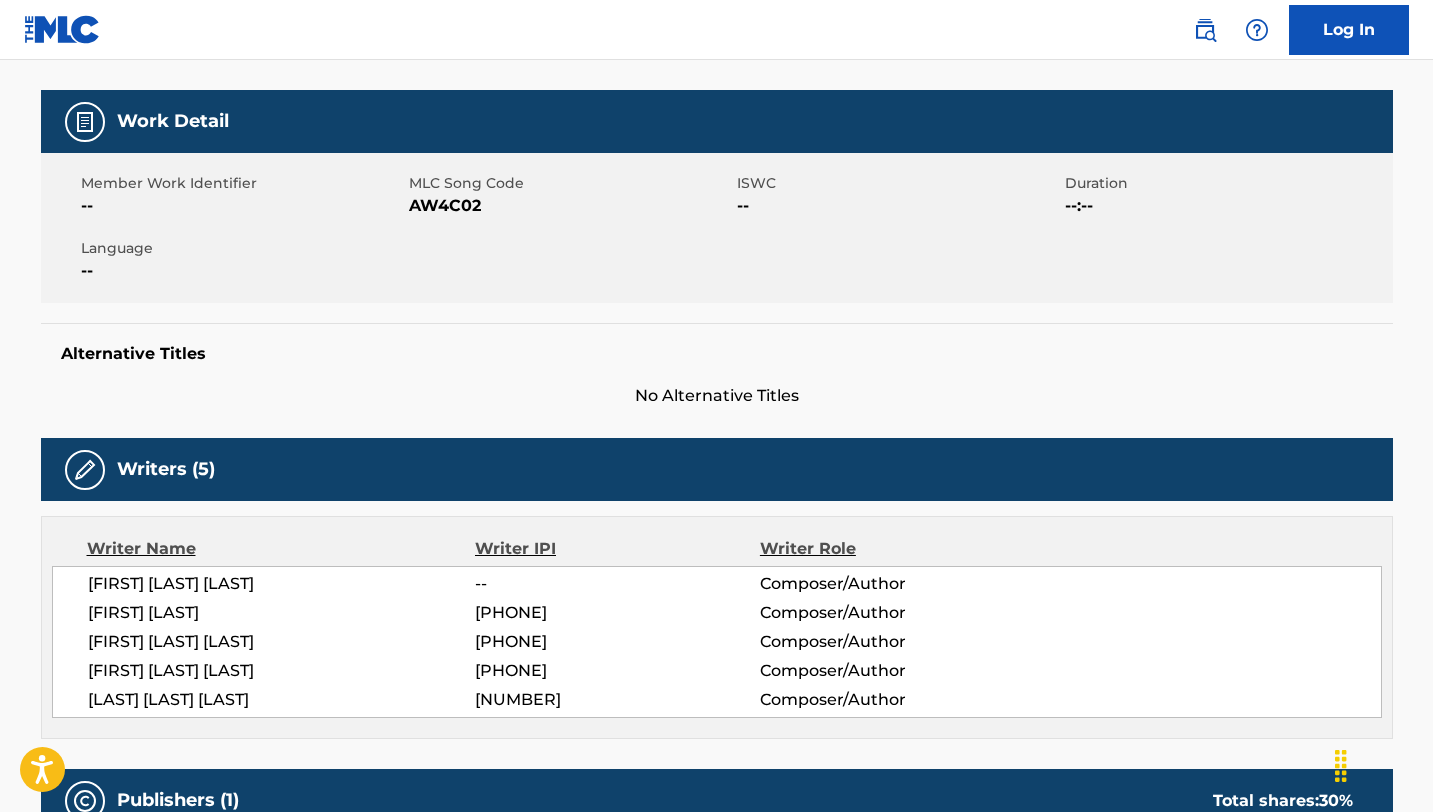 scroll, scrollTop: 0, scrollLeft: 0, axis: both 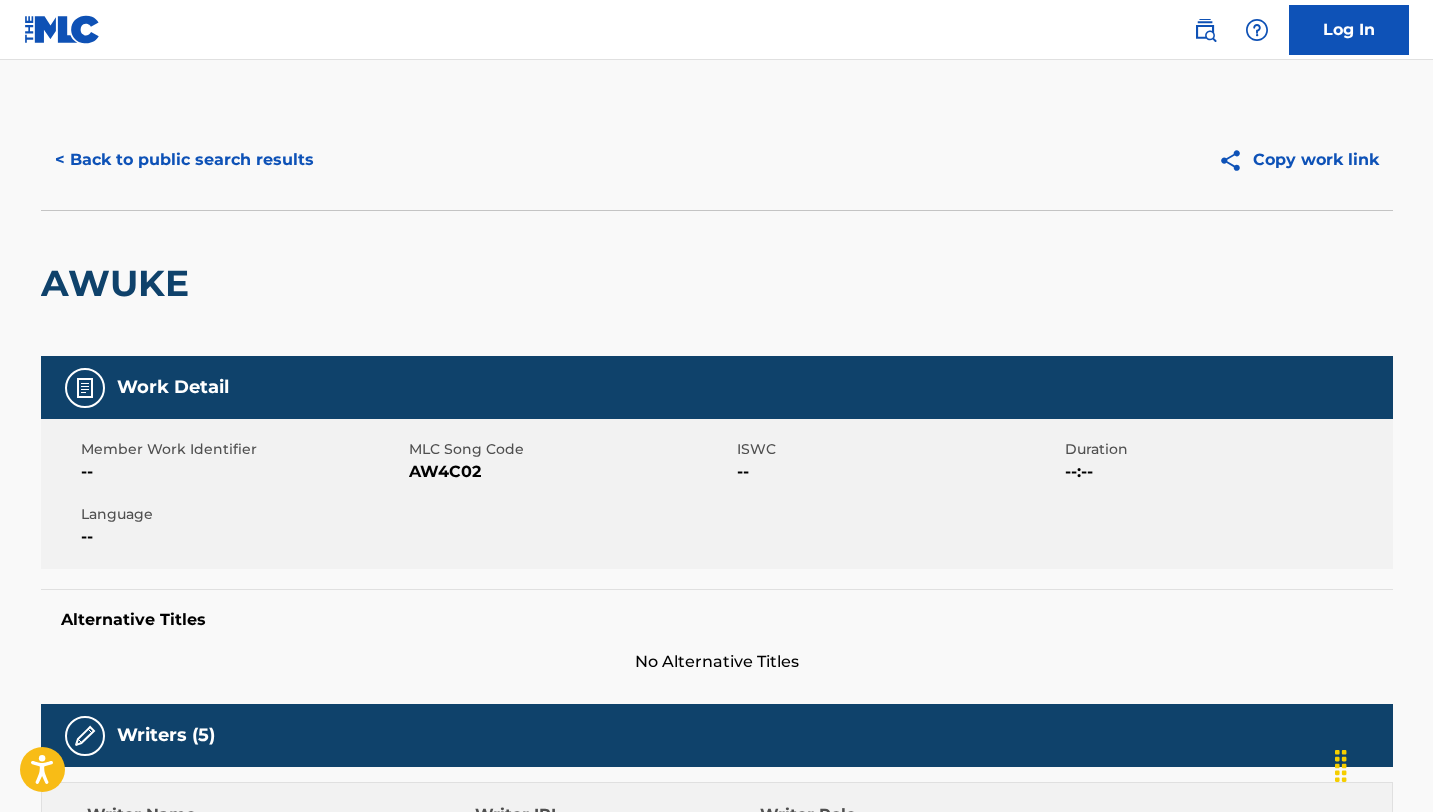 click on "< Back to public search results" at bounding box center [184, 160] 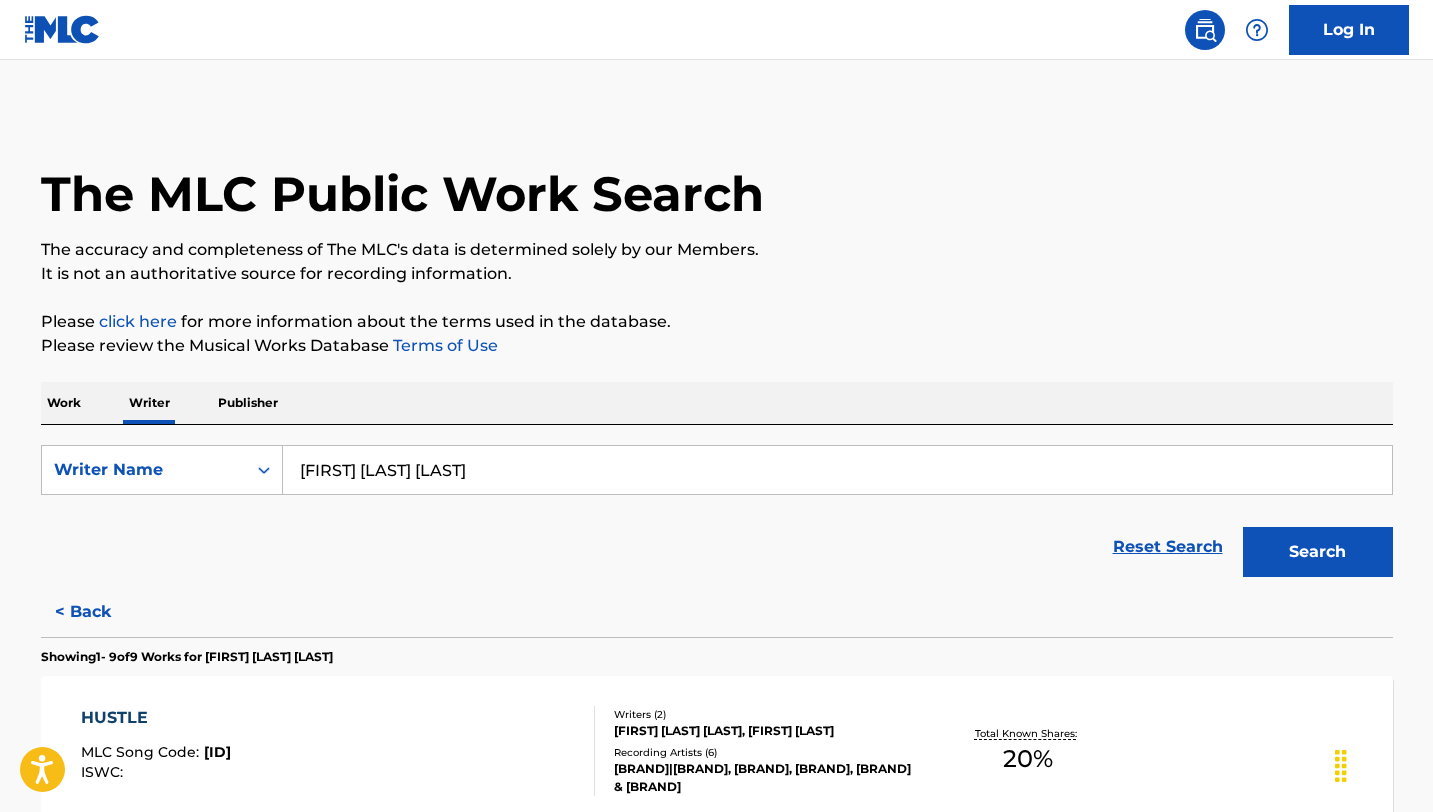 drag, startPoint x: 558, startPoint y: 486, endPoint x: 319, endPoint y: 452, distance: 241.4063 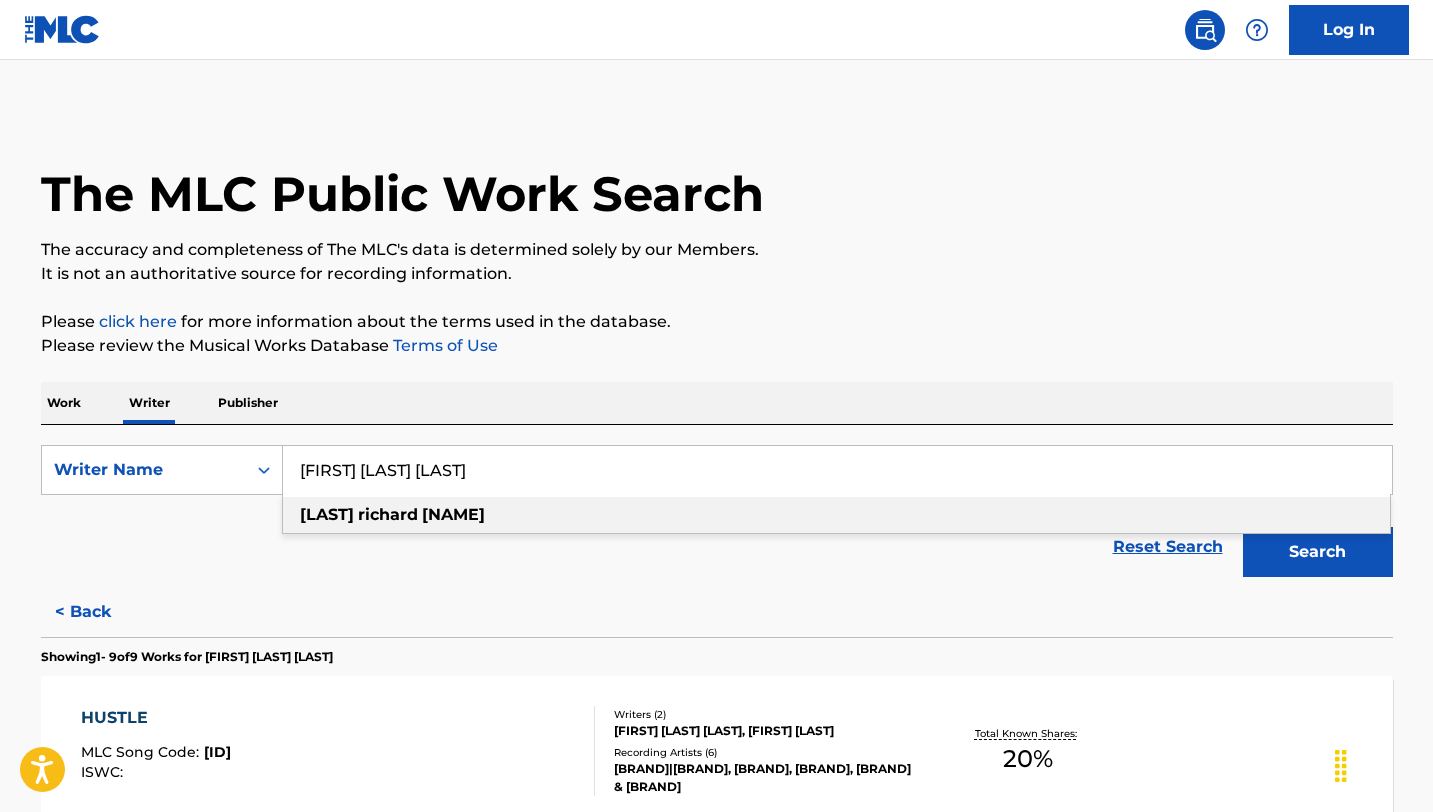 paste on "[FIRST] [LAST]" 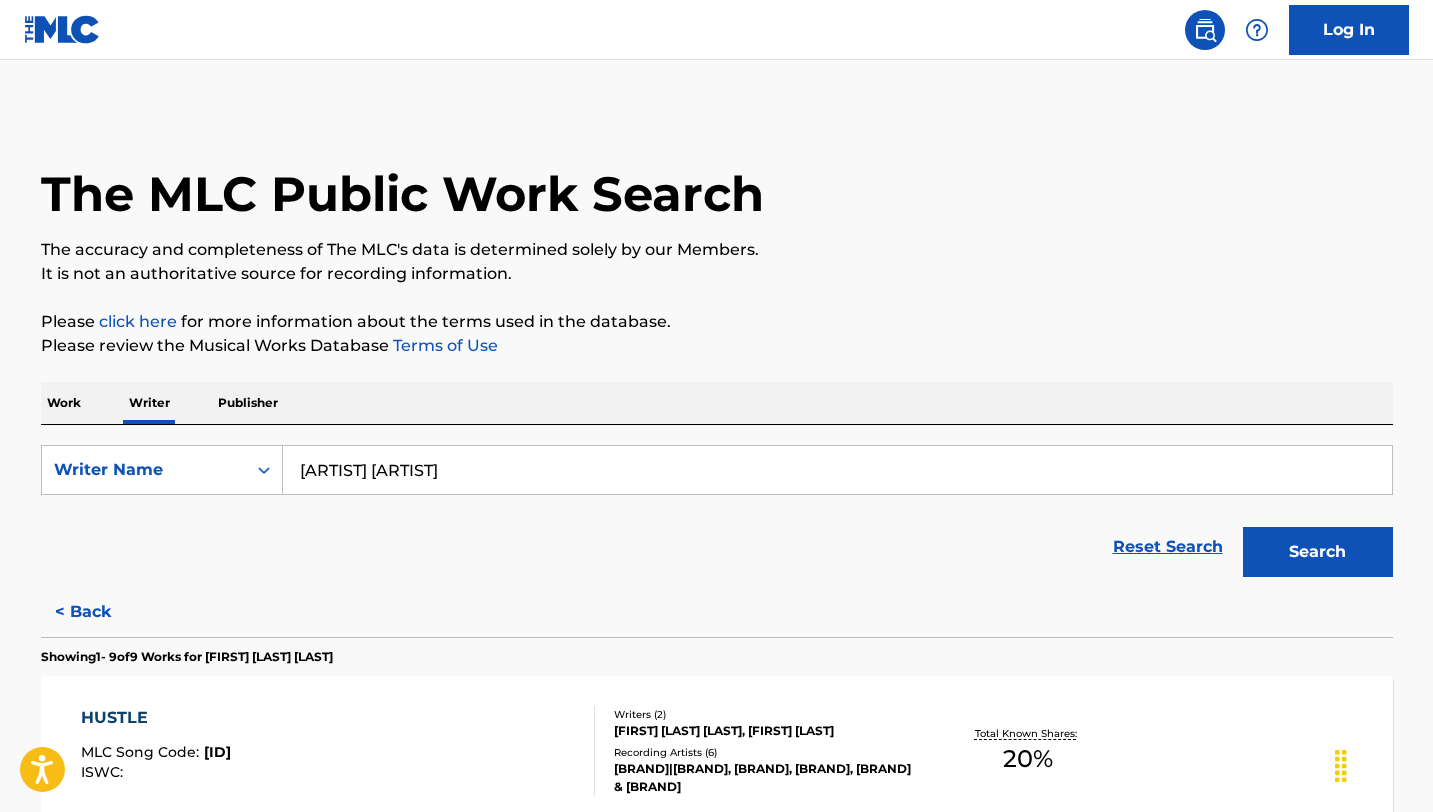type on "[ARTIST] [ARTIST]" 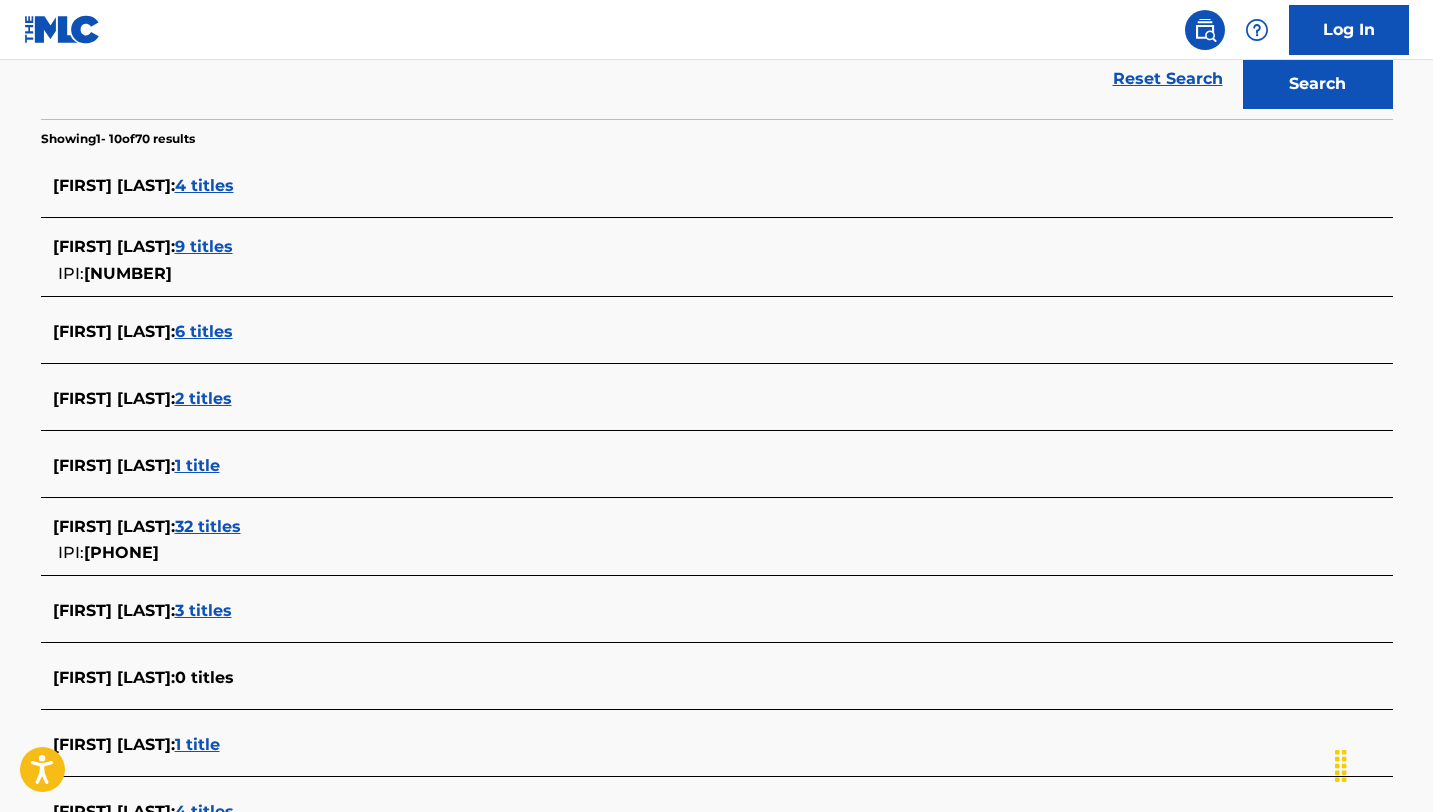 scroll, scrollTop: 550, scrollLeft: 0, axis: vertical 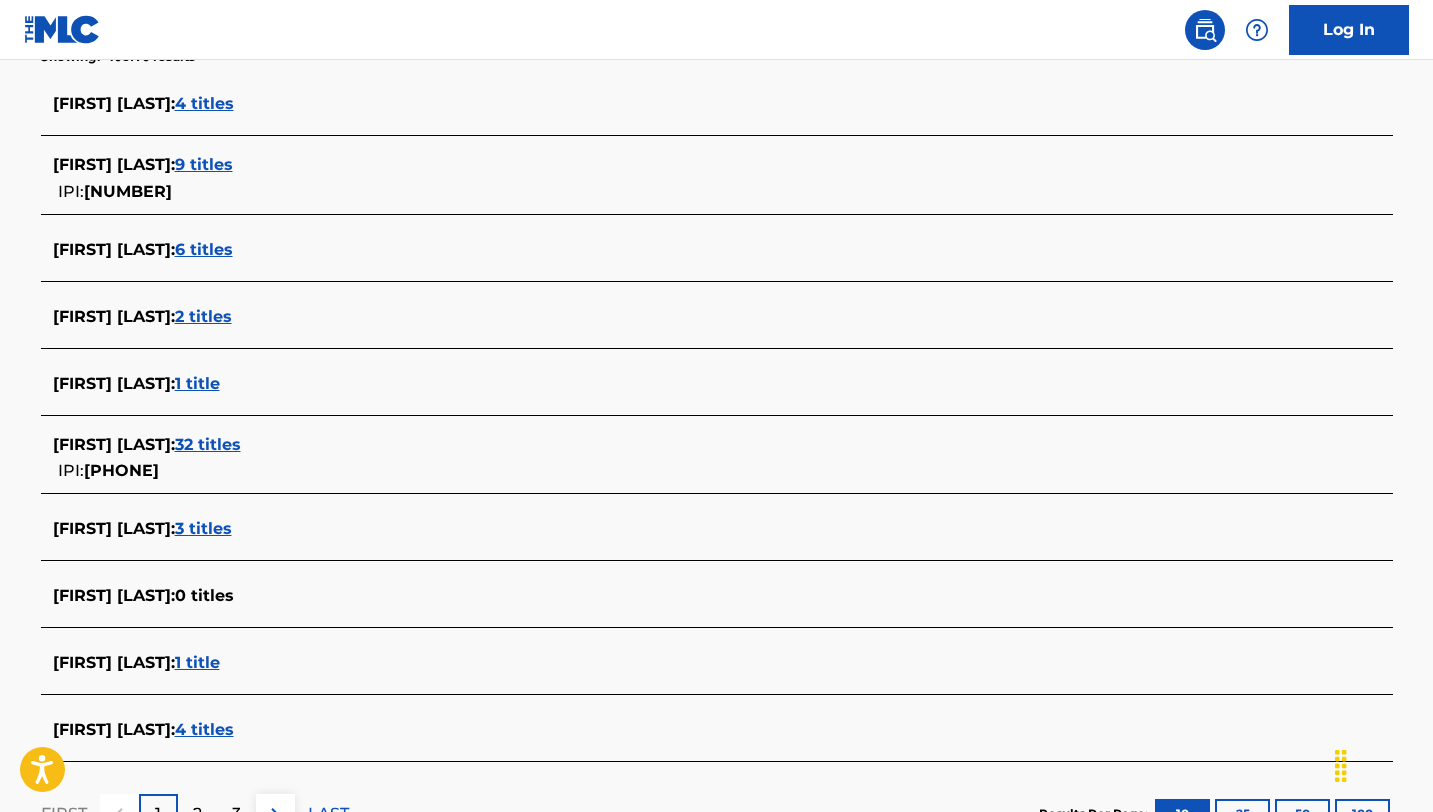 click on "32 titles" at bounding box center (208, 444) 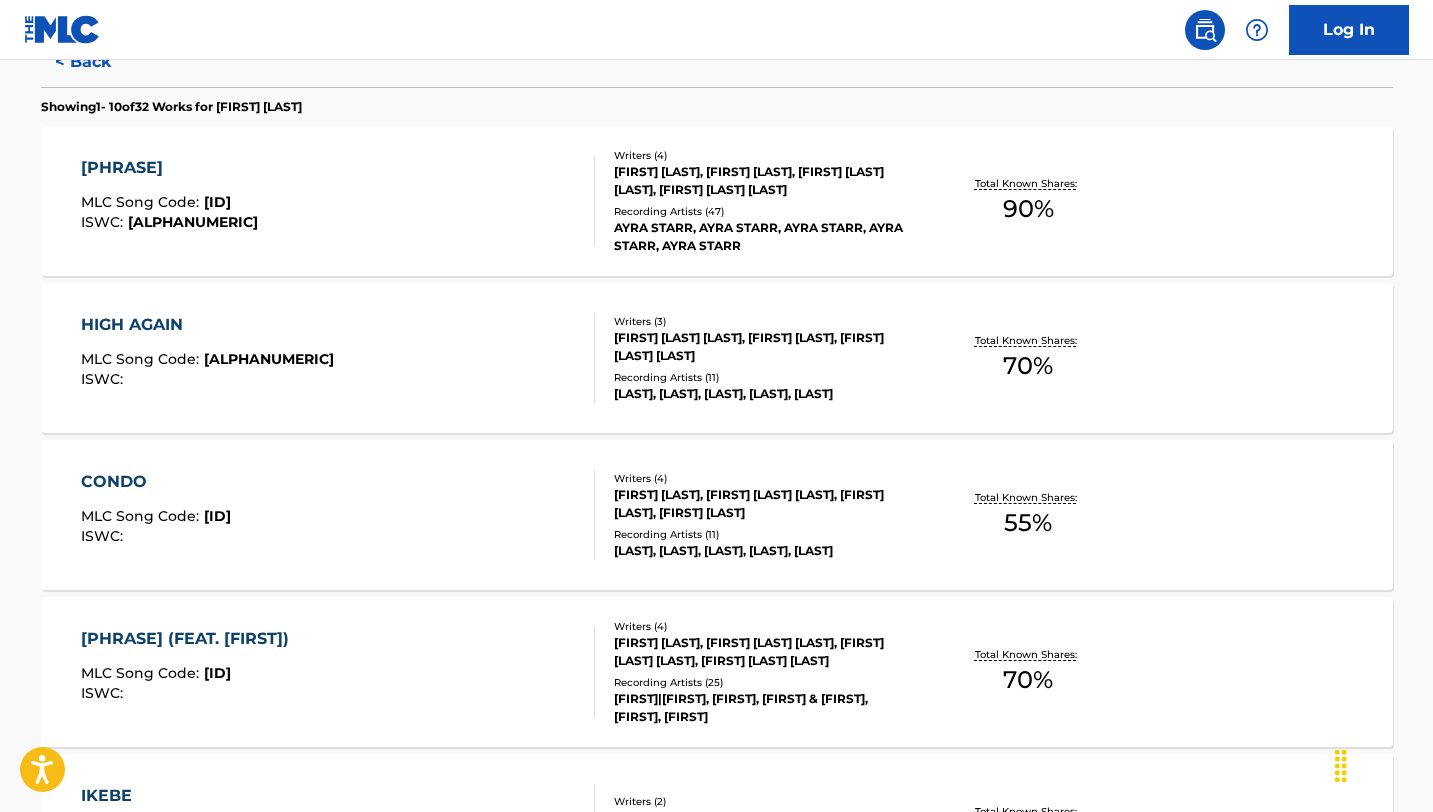click on "[PHRASE]" at bounding box center (169, 168) 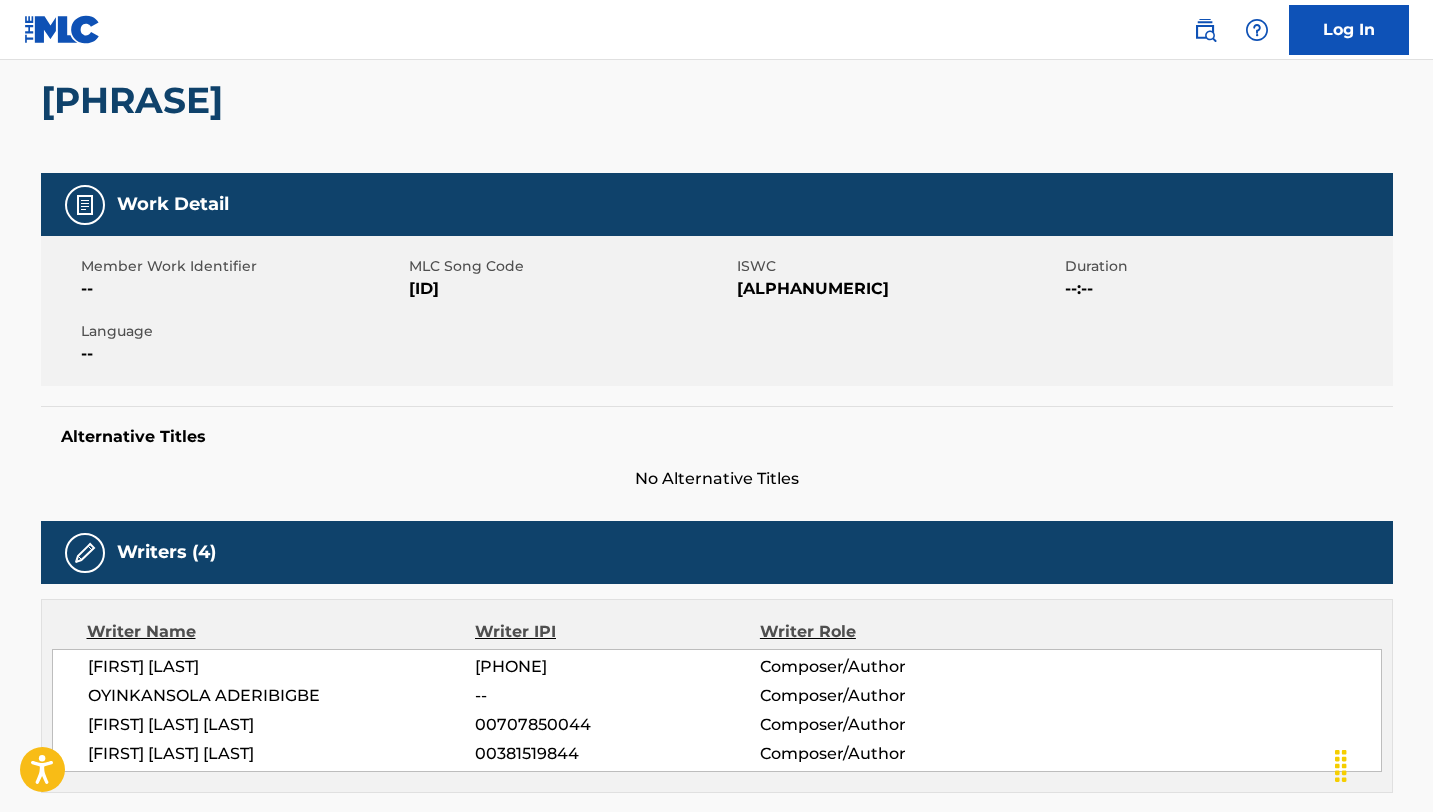 scroll, scrollTop: 0, scrollLeft: 0, axis: both 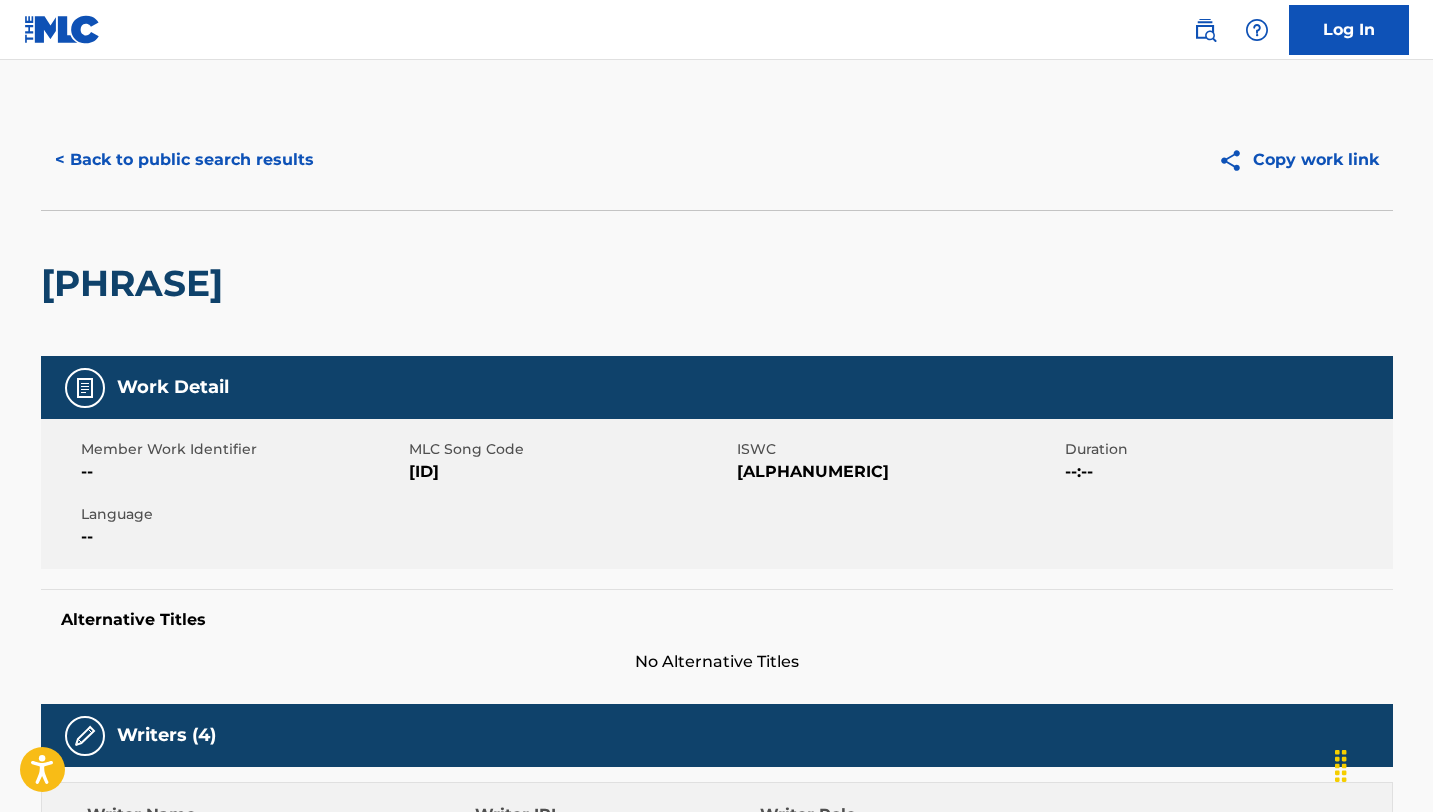 click on "< Back to public search results" at bounding box center [184, 160] 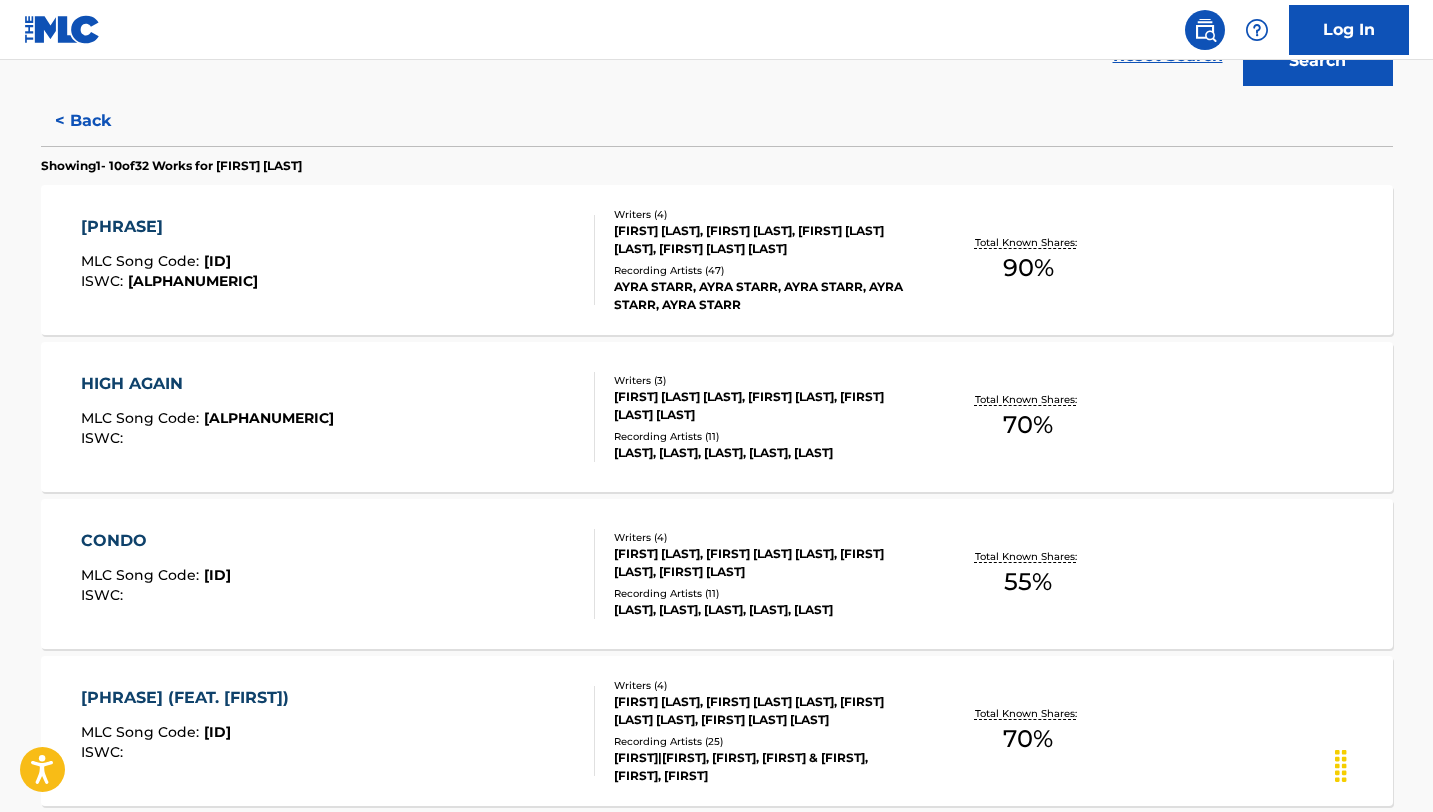 scroll, scrollTop: 499, scrollLeft: 0, axis: vertical 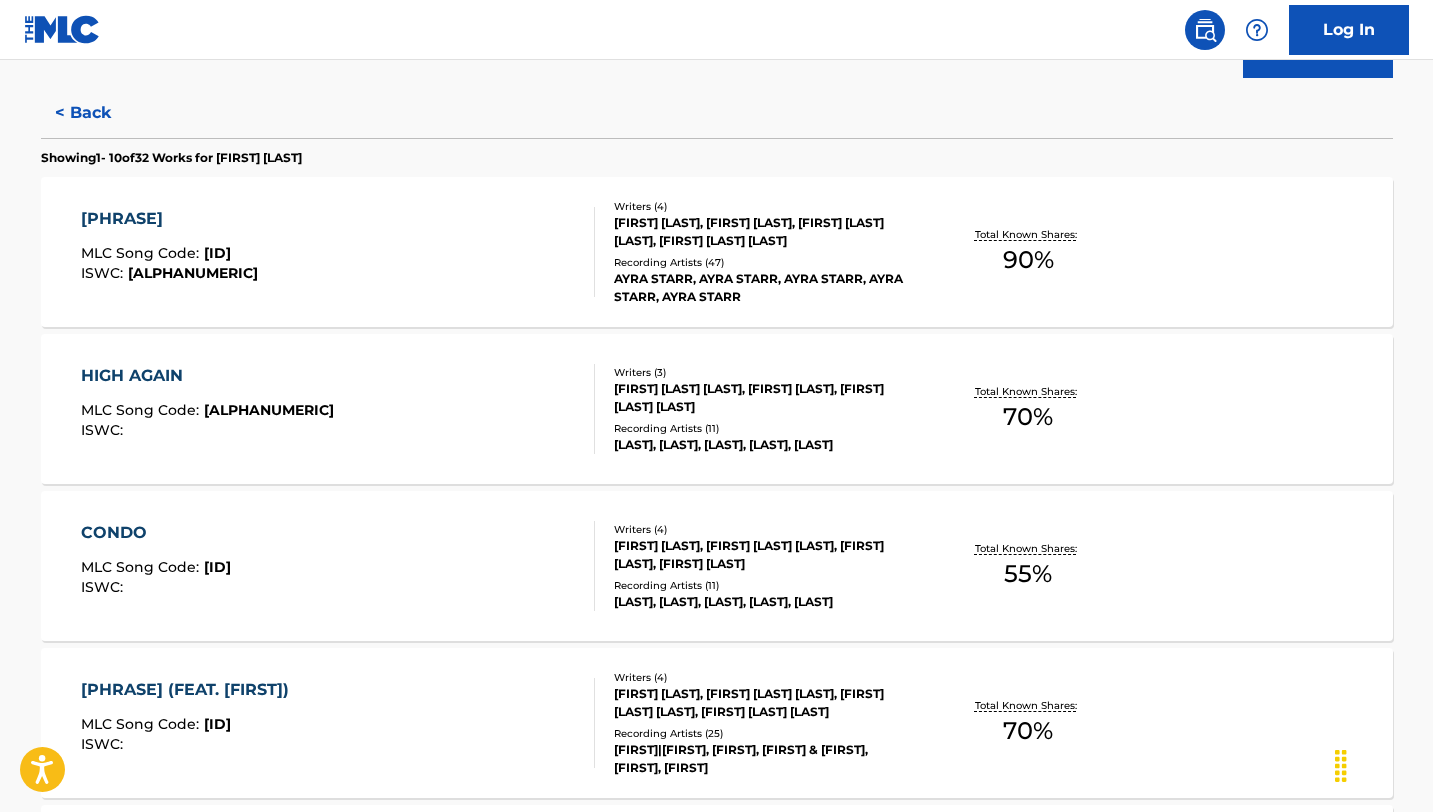 click on "CONDO" at bounding box center (156, 533) 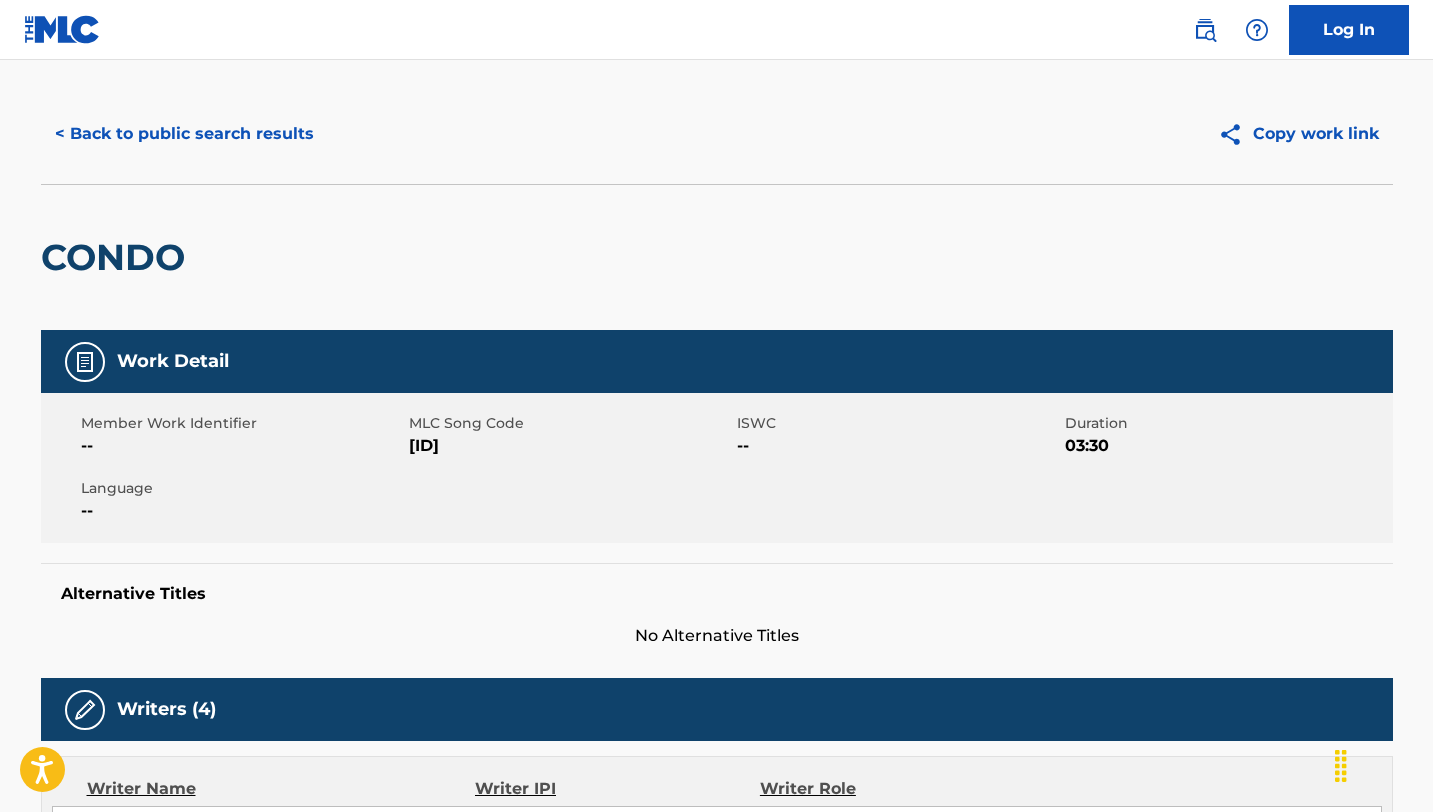 scroll, scrollTop: 0, scrollLeft: 0, axis: both 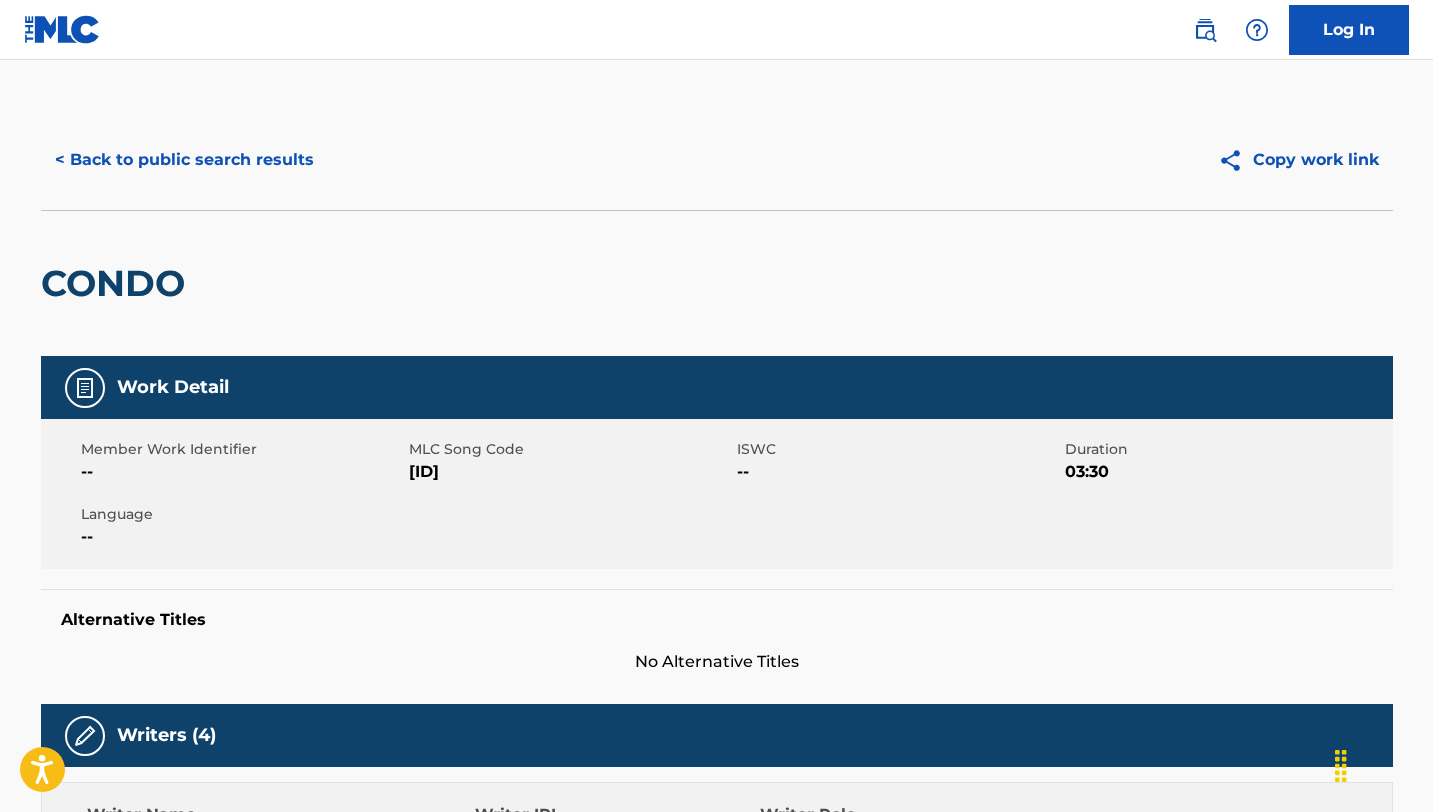 click on "< Back to public search results" at bounding box center [184, 160] 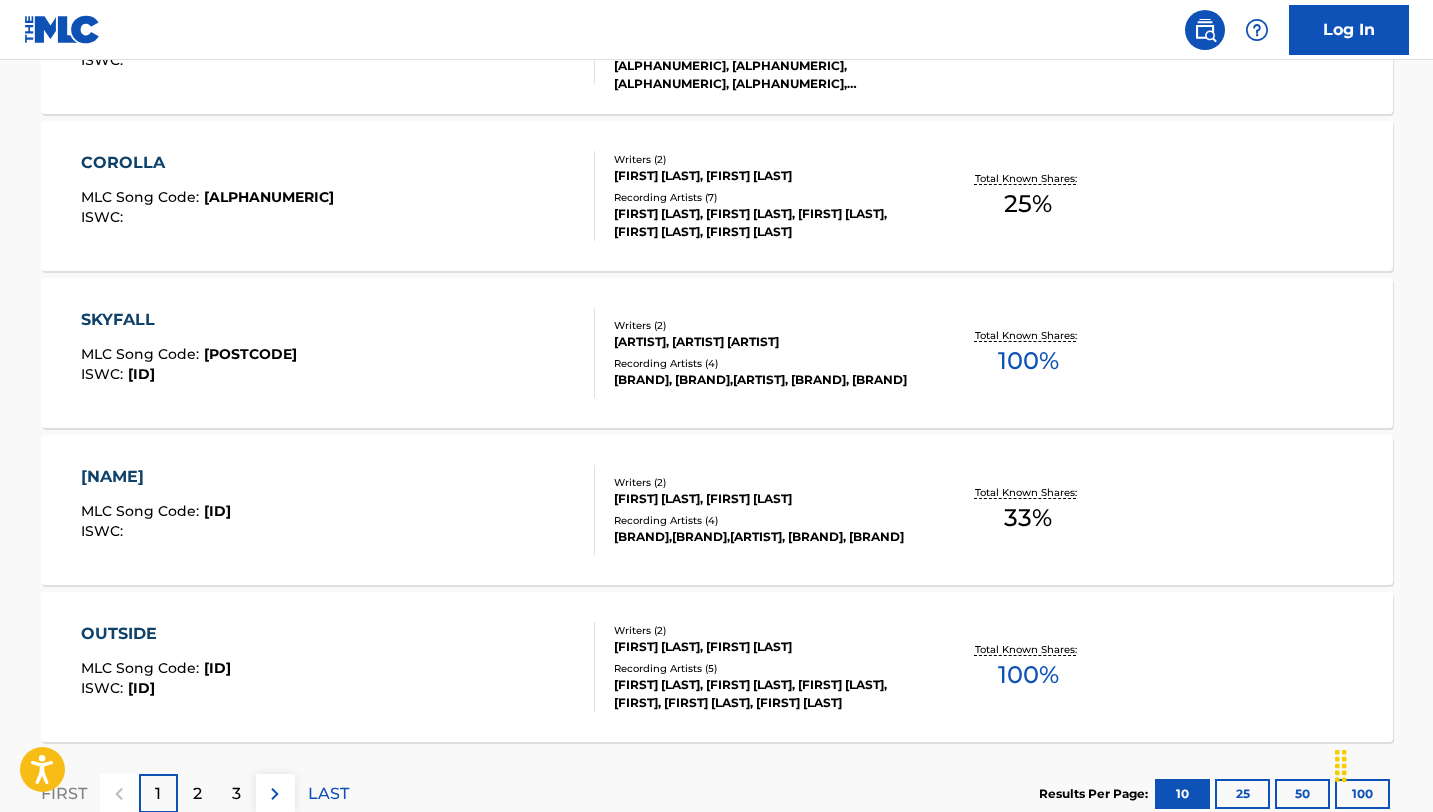 scroll, scrollTop: 1501, scrollLeft: 0, axis: vertical 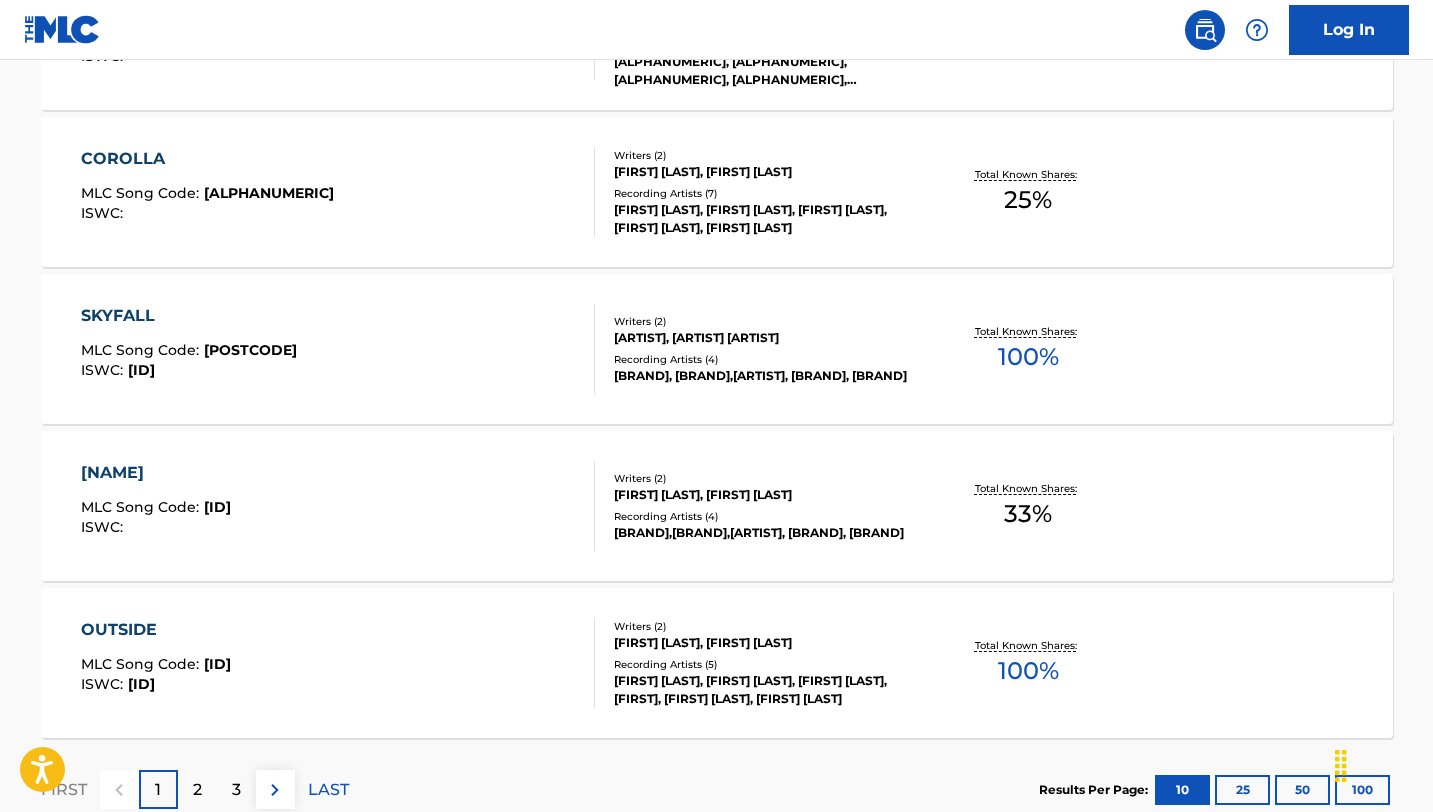 click on "OUTSIDE" at bounding box center (156, 630) 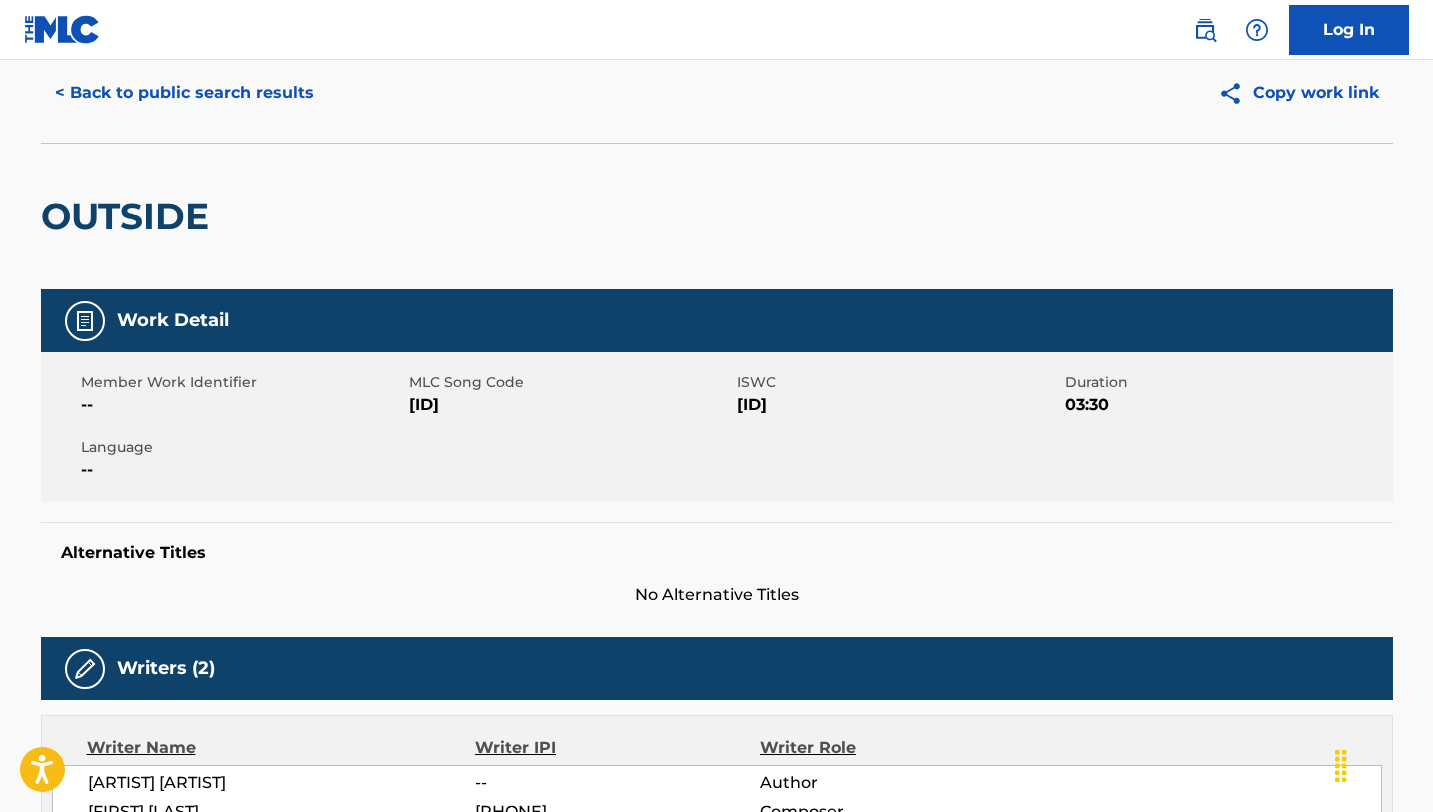 scroll, scrollTop: 0, scrollLeft: 0, axis: both 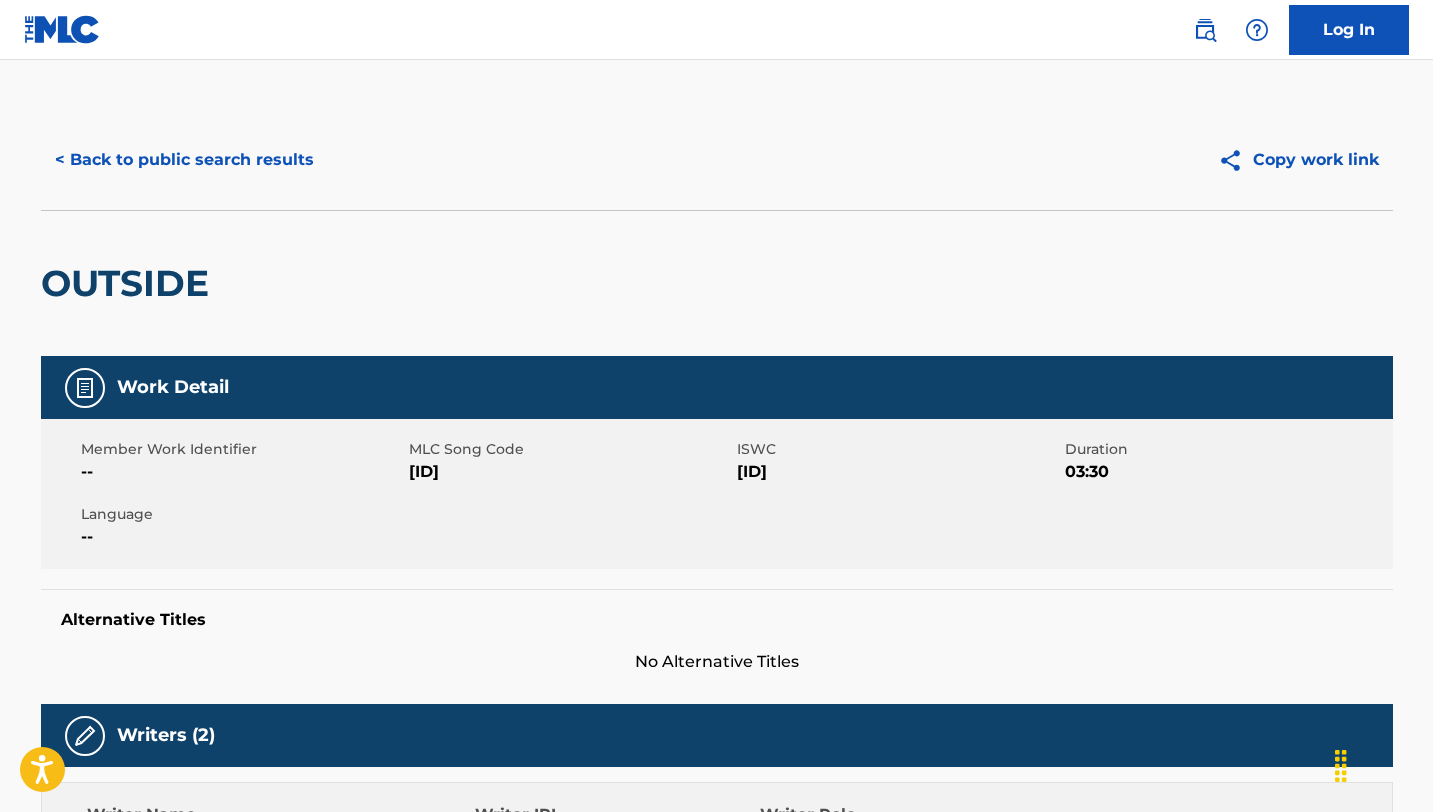 click on "< Back to public search results" at bounding box center [184, 160] 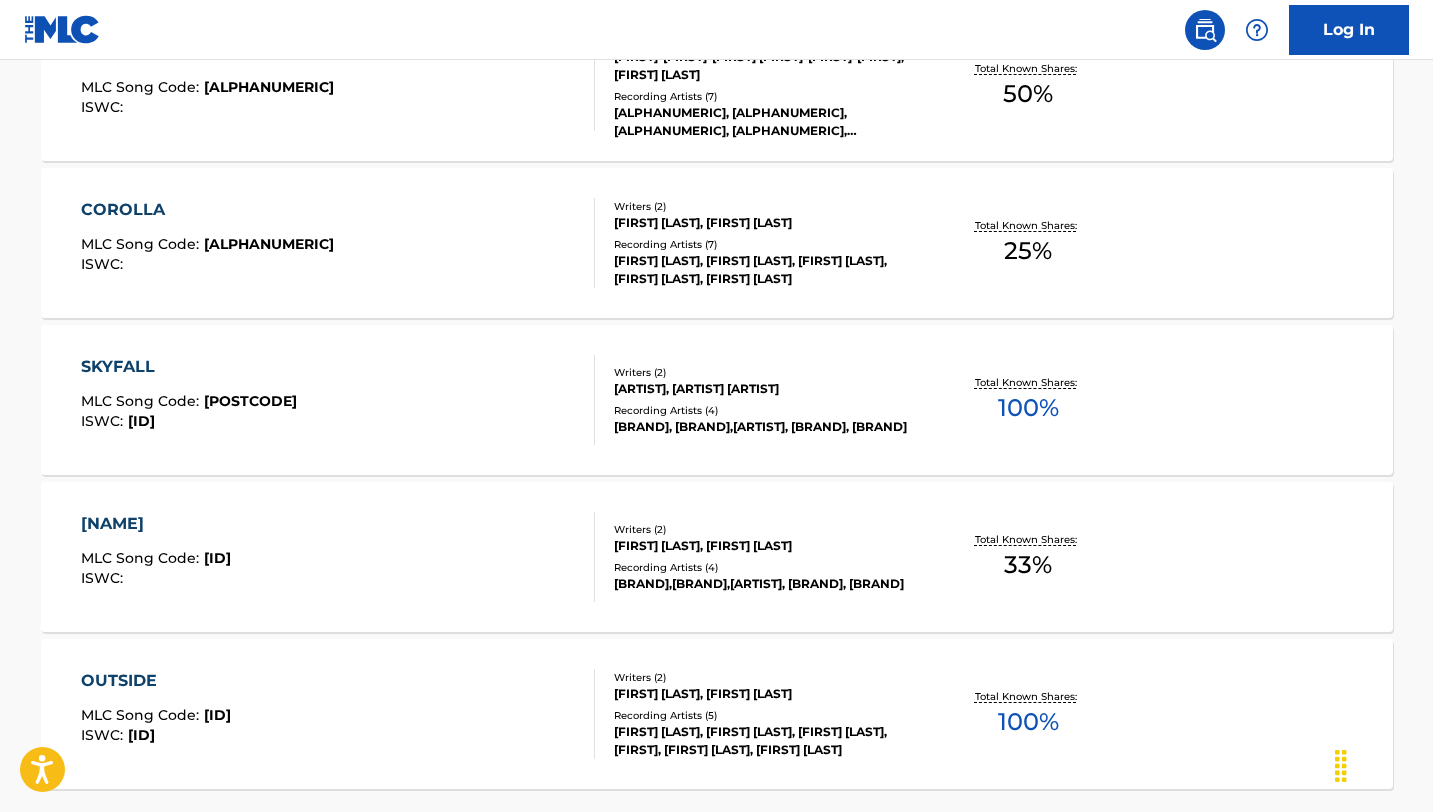 scroll, scrollTop: 1636, scrollLeft: 0, axis: vertical 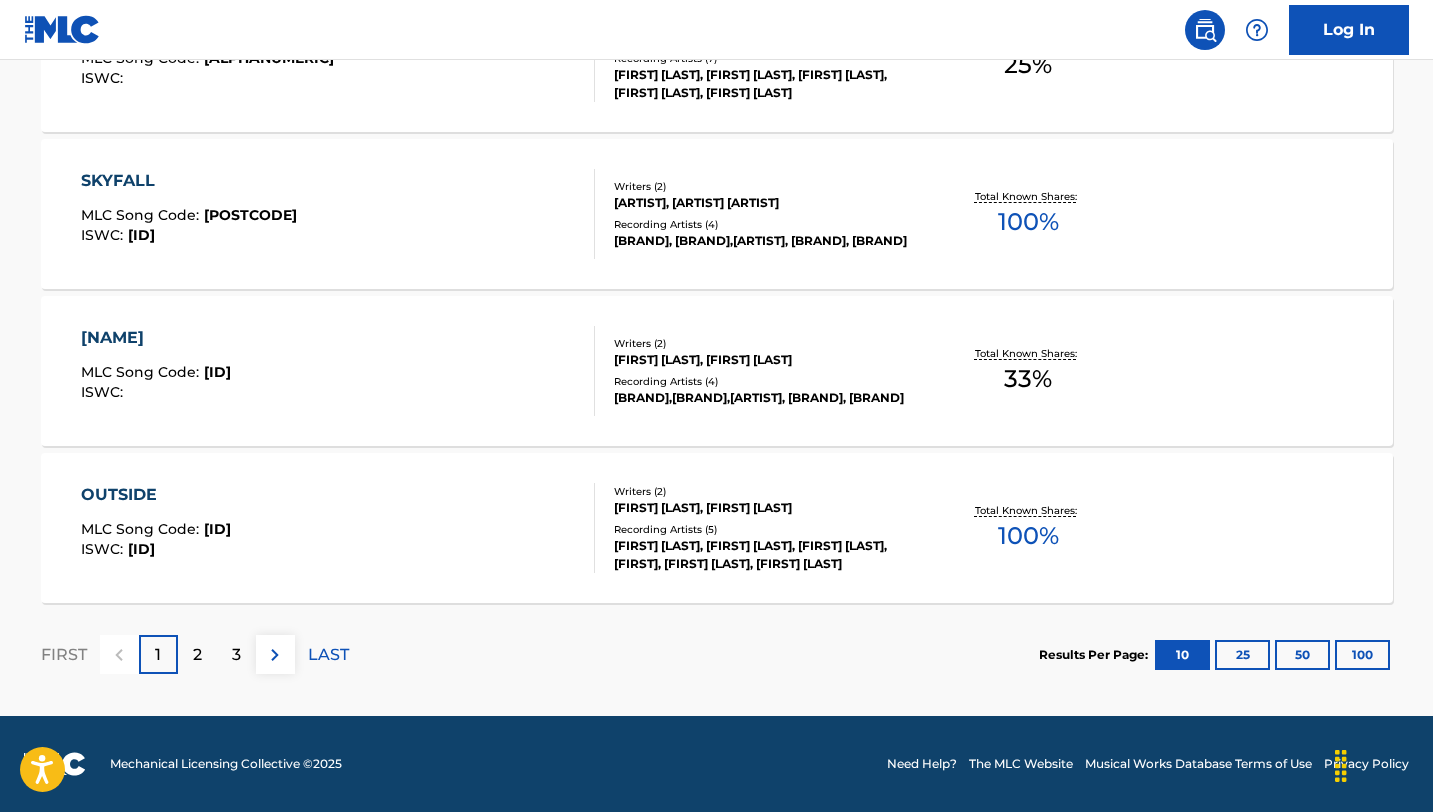 click on "2" at bounding box center [197, 655] 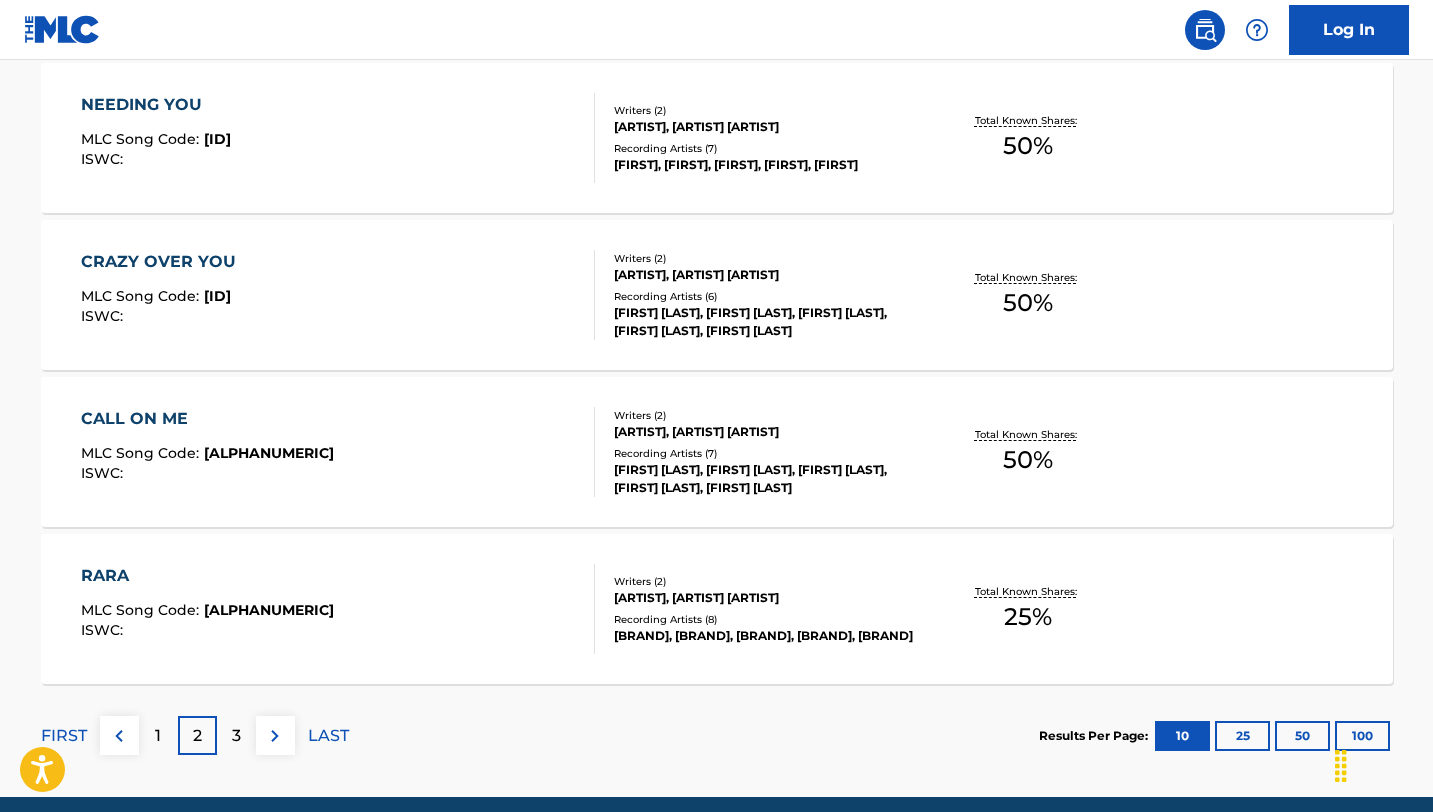 scroll, scrollTop: 1636, scrollLeft: 0, axis: vertical 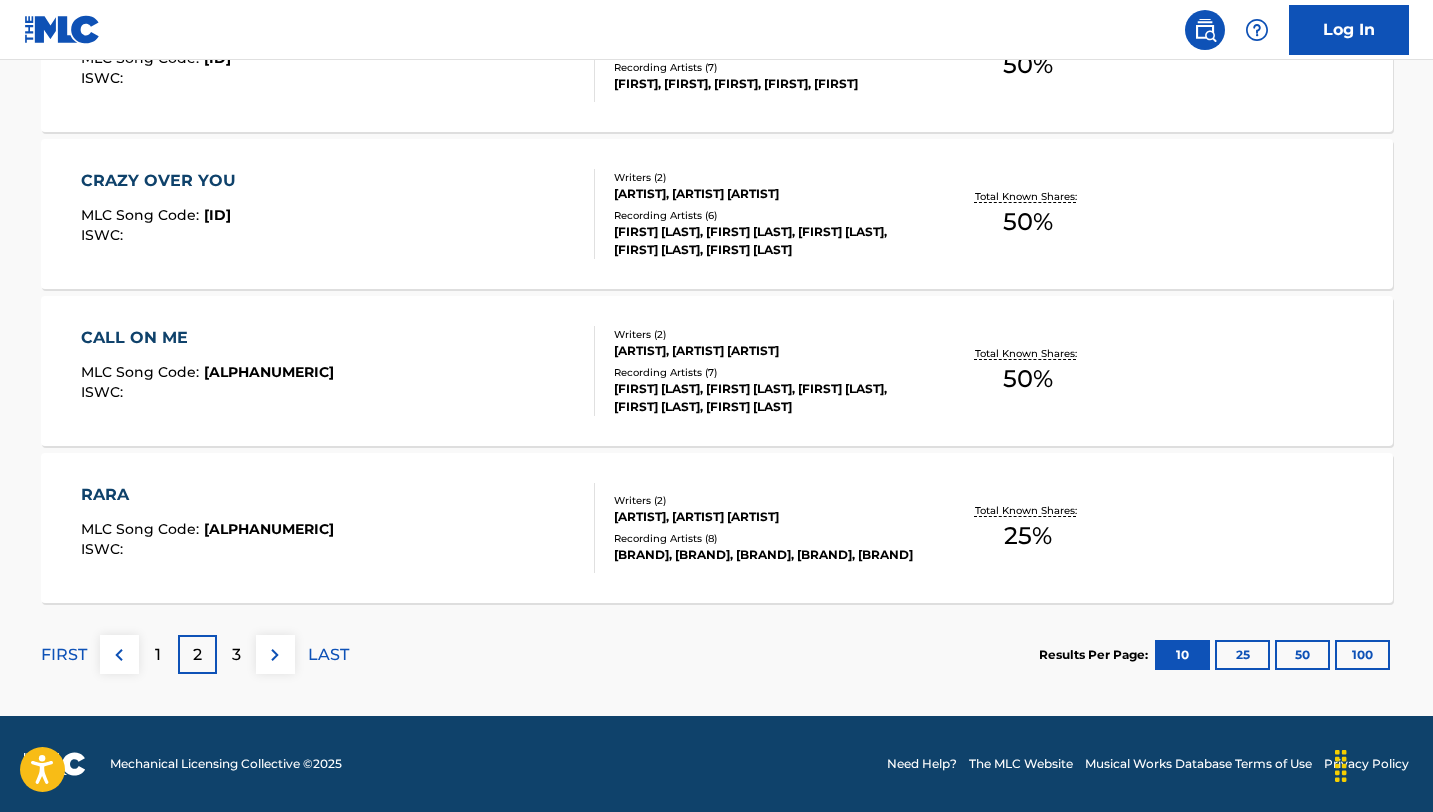 click on "3" at bounding box center (236, 655) 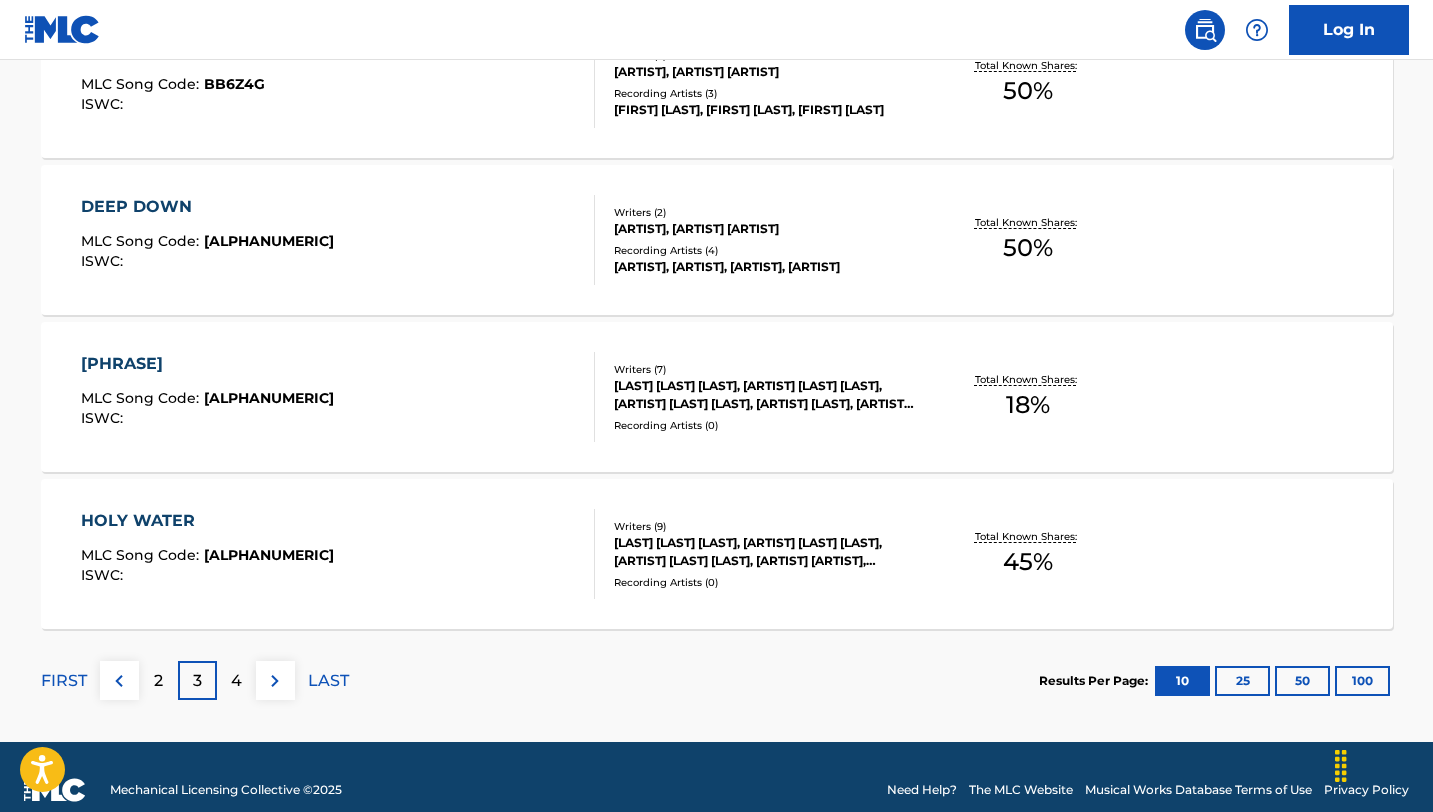 scroll, scrollTop: 1614, scrollLeft: 0, axis: vertical 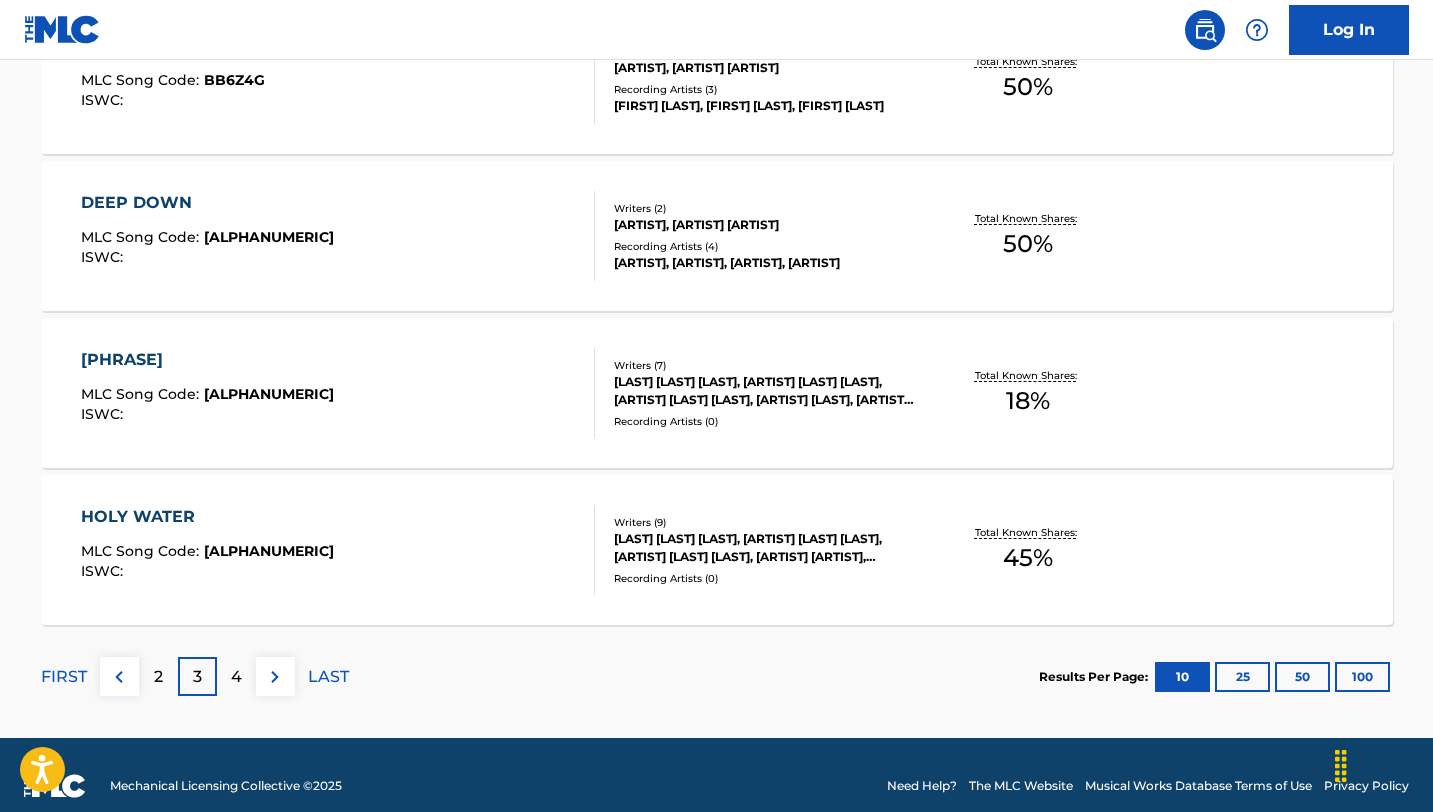 click on "4" at bounding box center (236, 676) 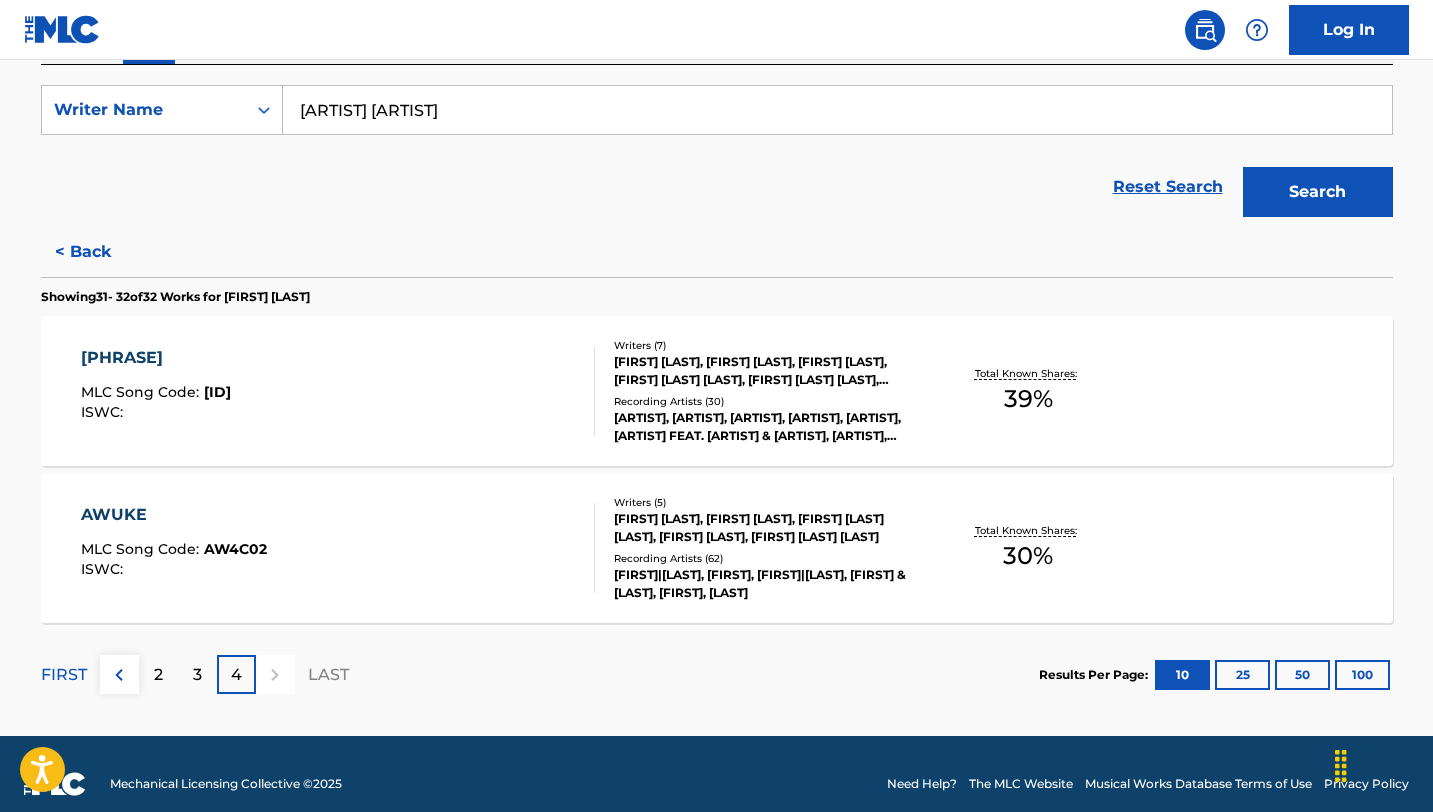 scroll, scrollTop: 361, scrollLeft: 0, axis: vertical 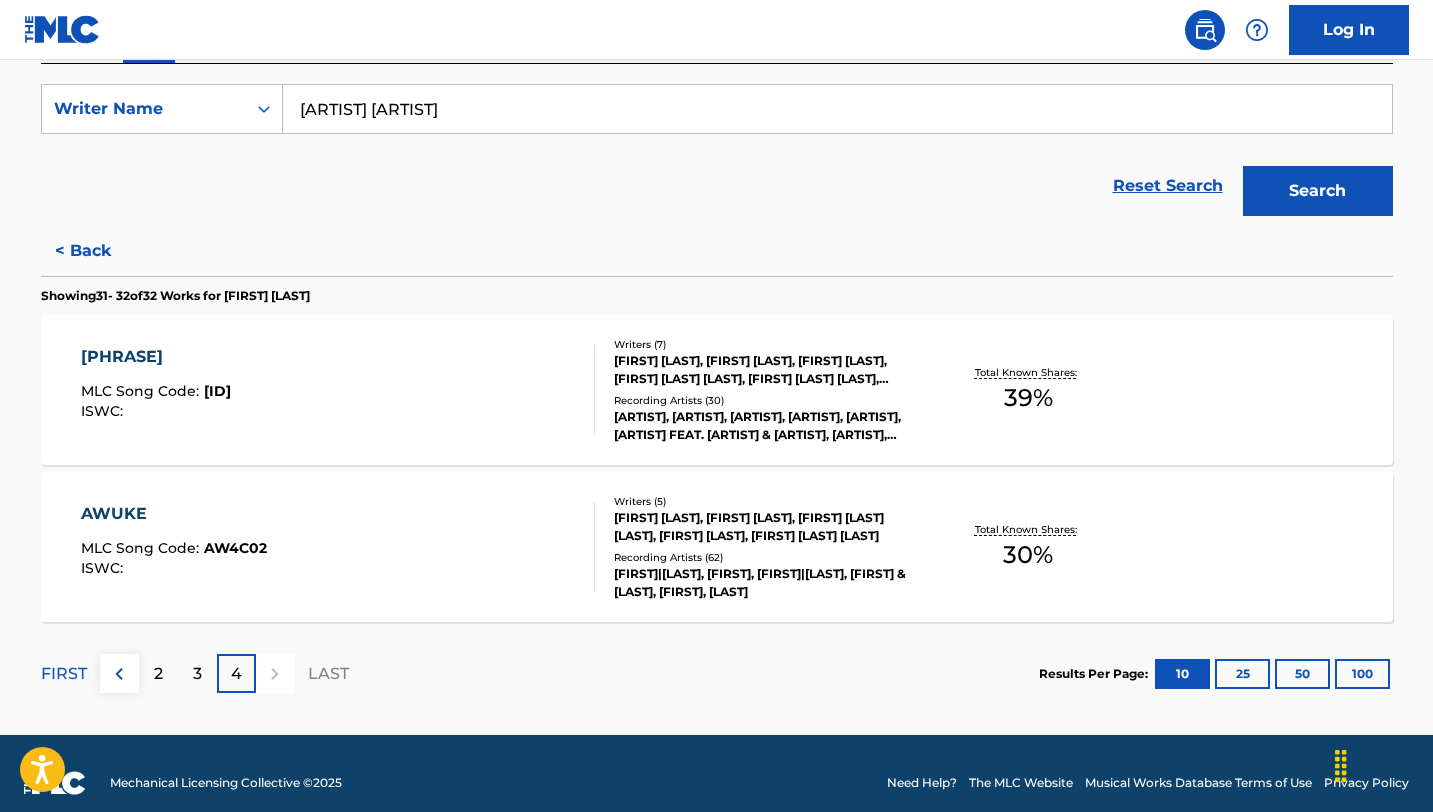 click on "[PHRASE]" at bounding box center (156, 357) 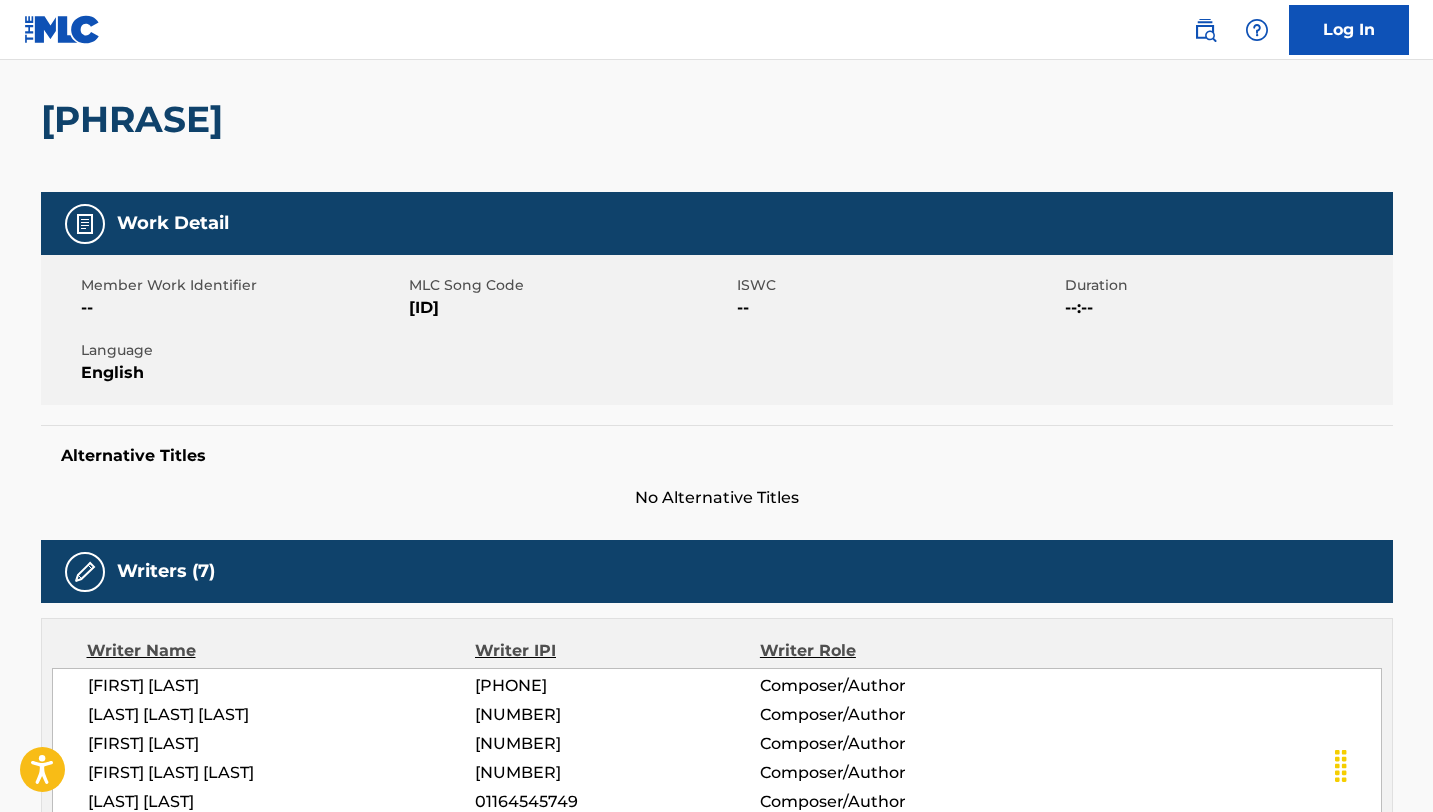 scroll, scrollTop: 0, scrollLeft: 0, axis: both 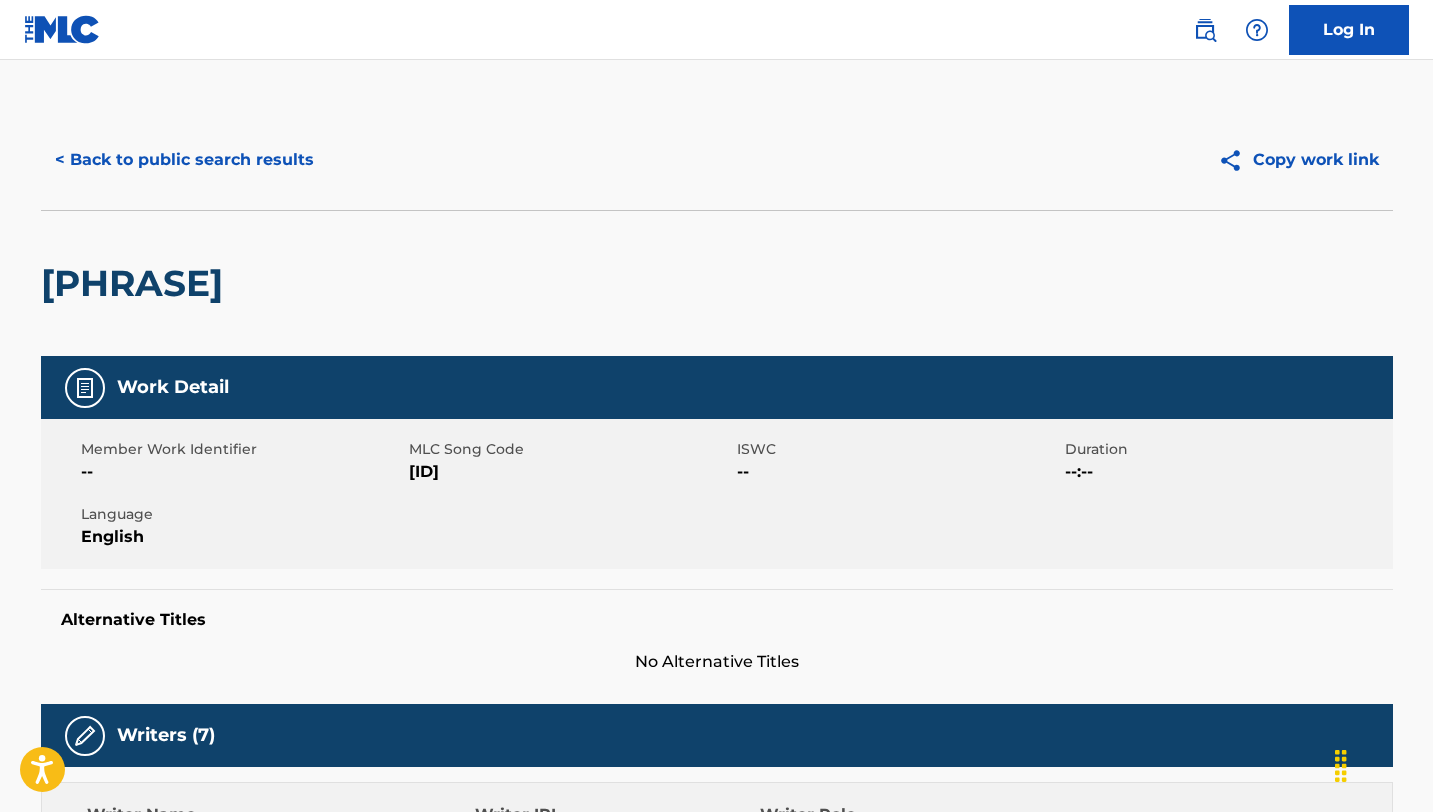 click on "< Back to public search results" at bounding box center [184, 160] 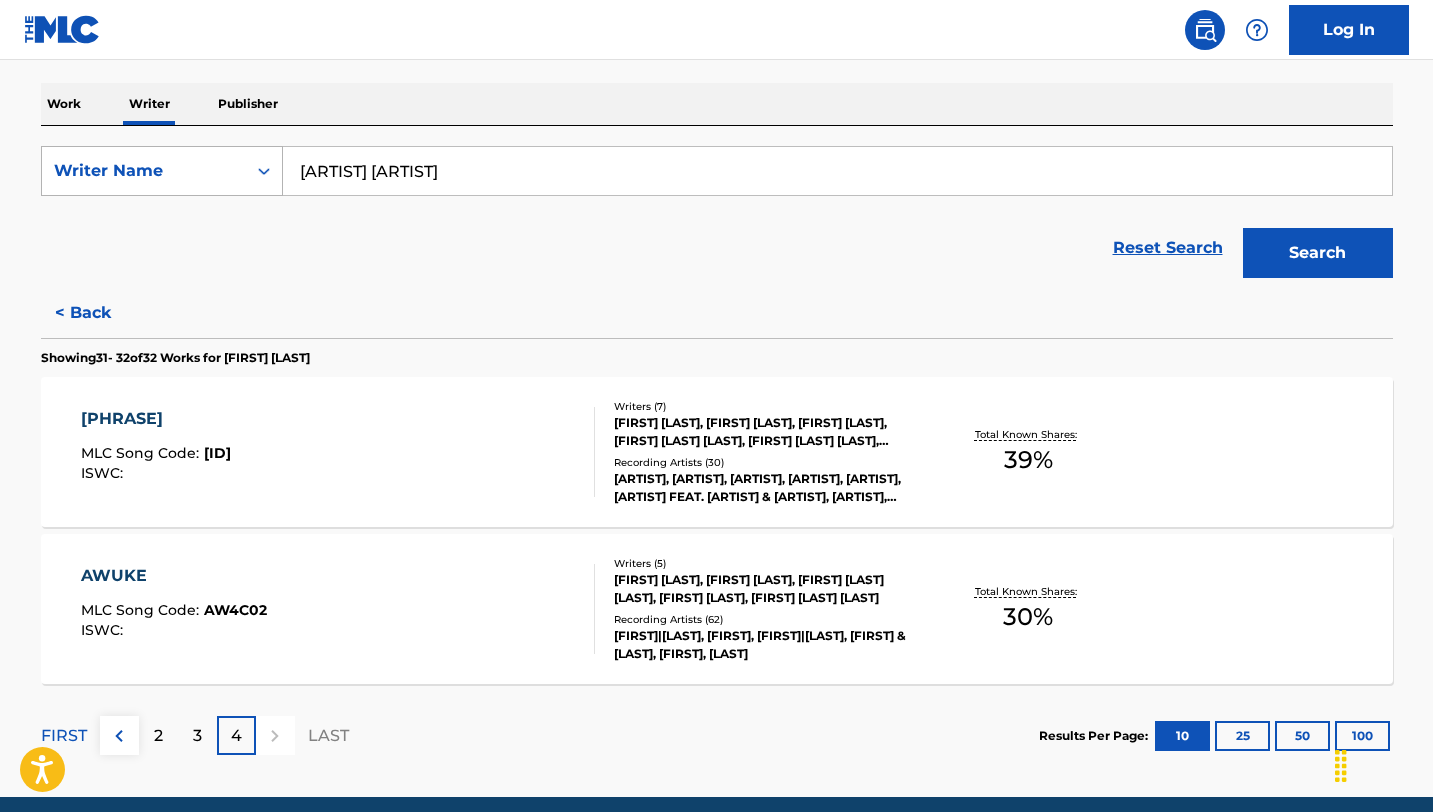 scroll, scrollTop: 333, scrollLeft: 0, axis: vertical 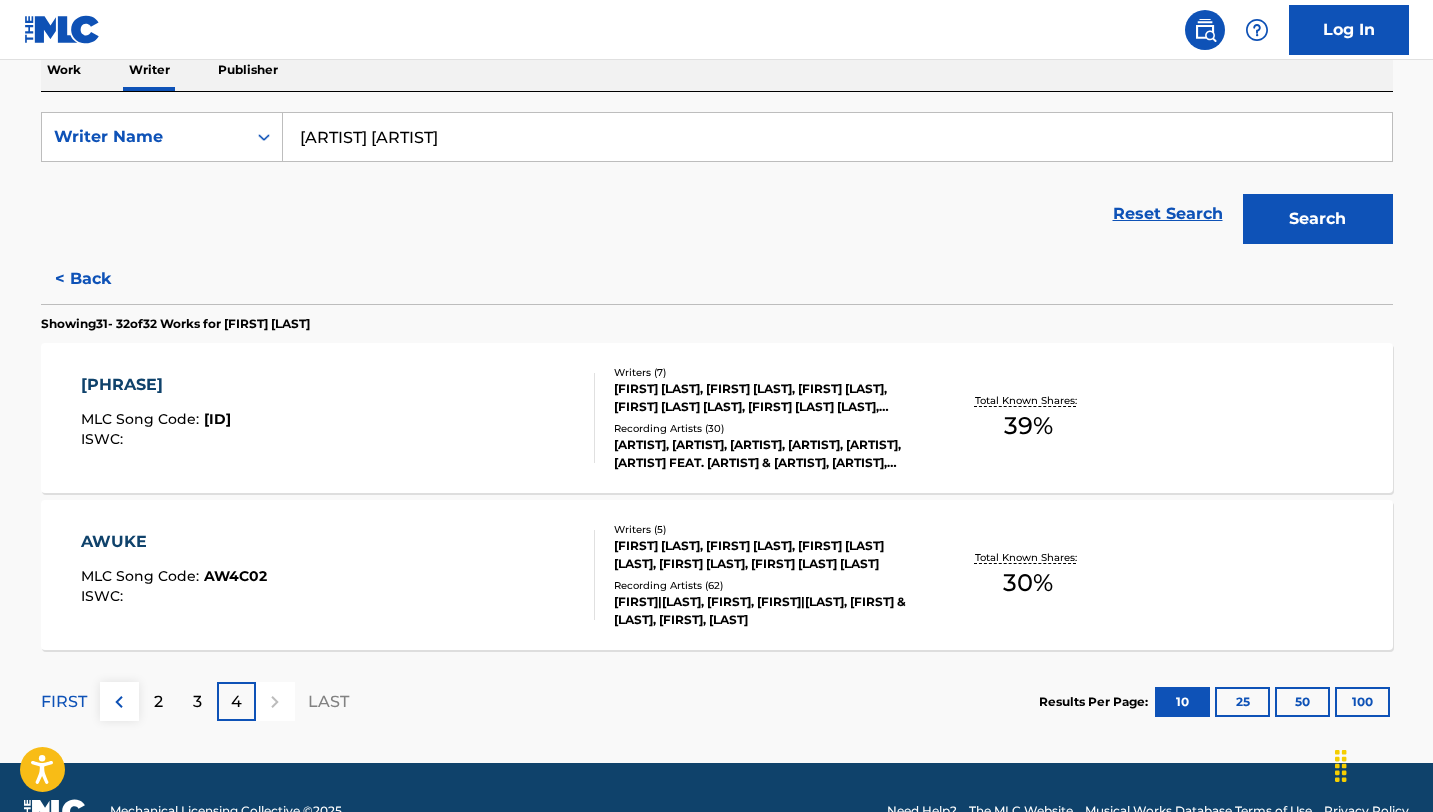 click on "AWUKE" at bounding box center (174, 542) 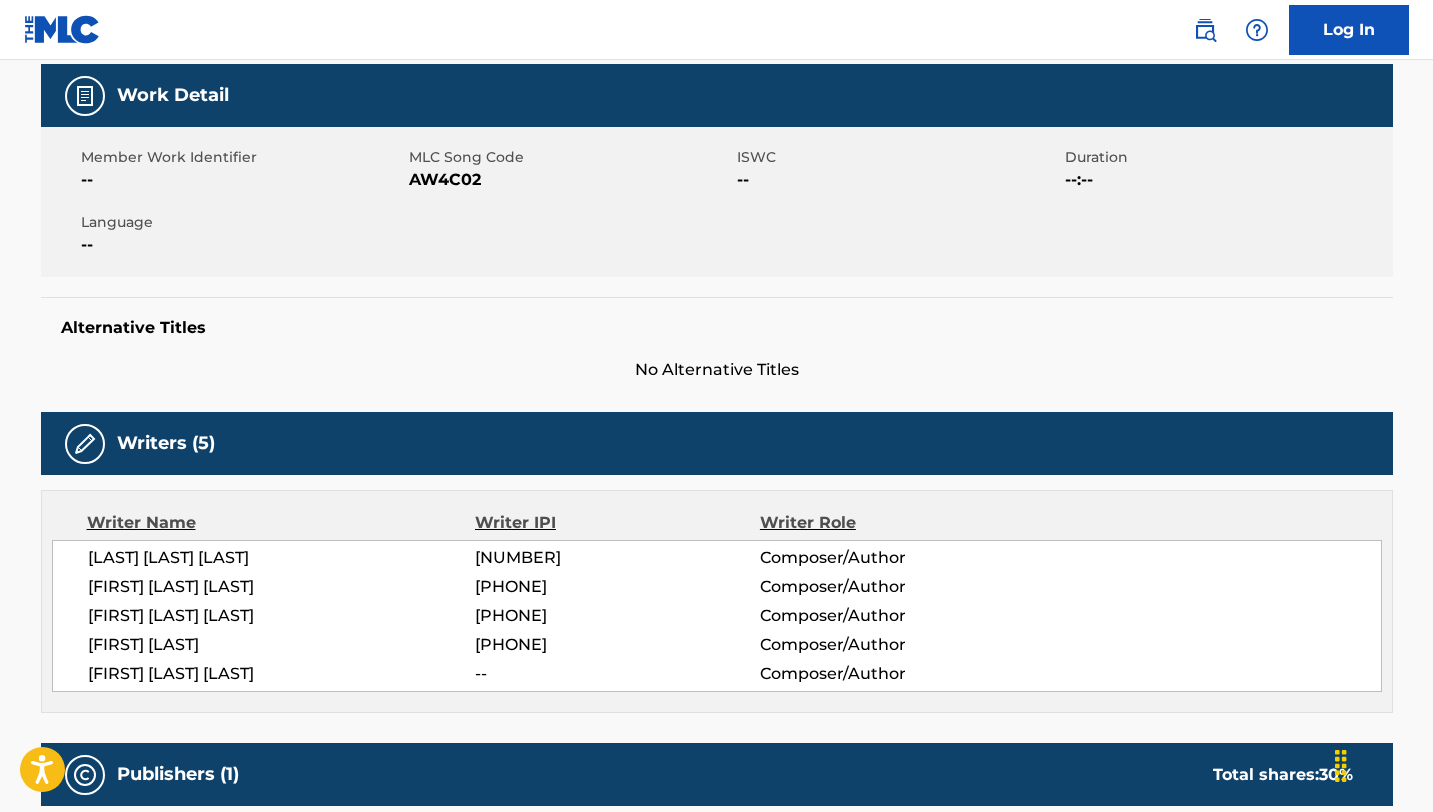 scroll, scrollTop: 0, scrollLeft: 0, axis: both 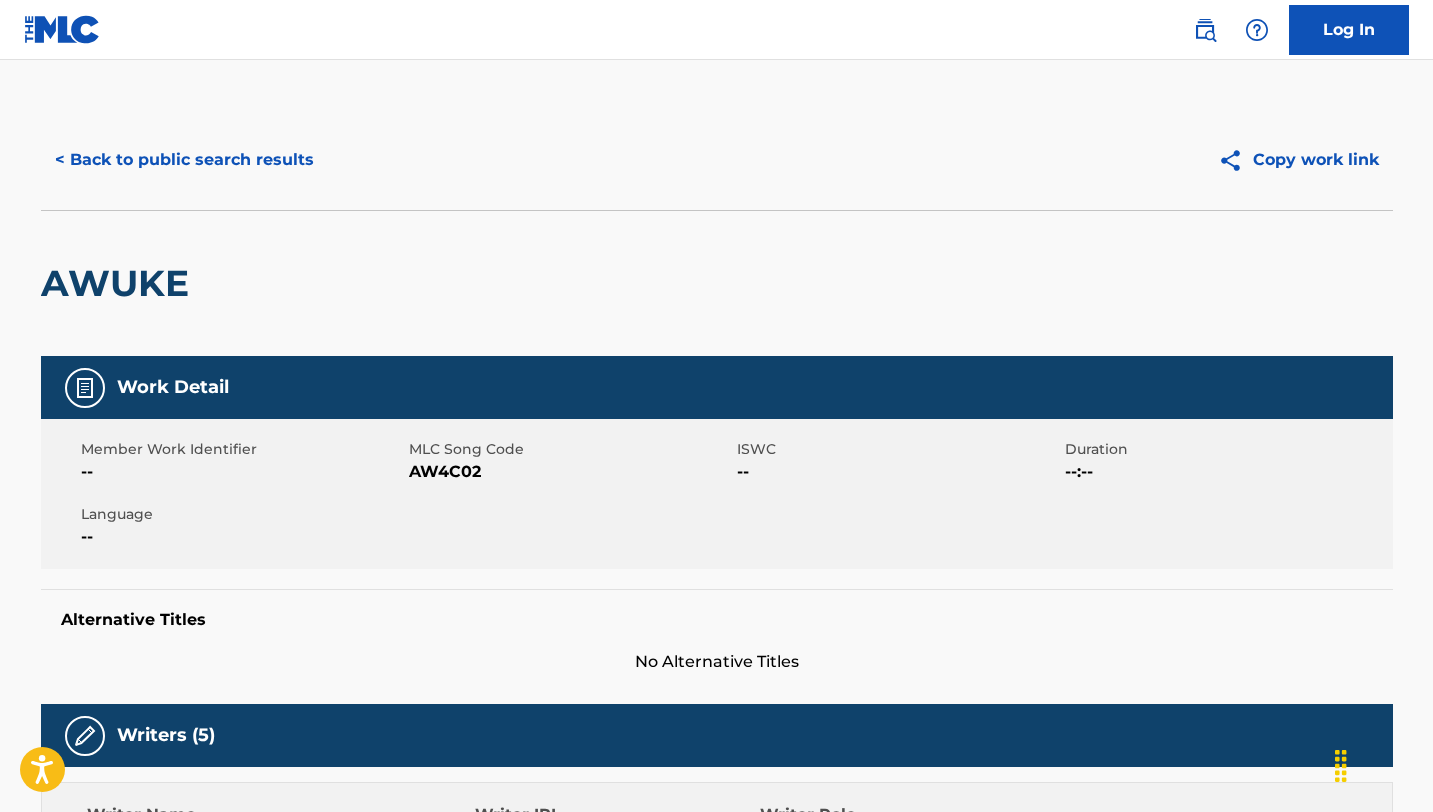 click on "< Back to public search results" at bounding box center (184, 160) 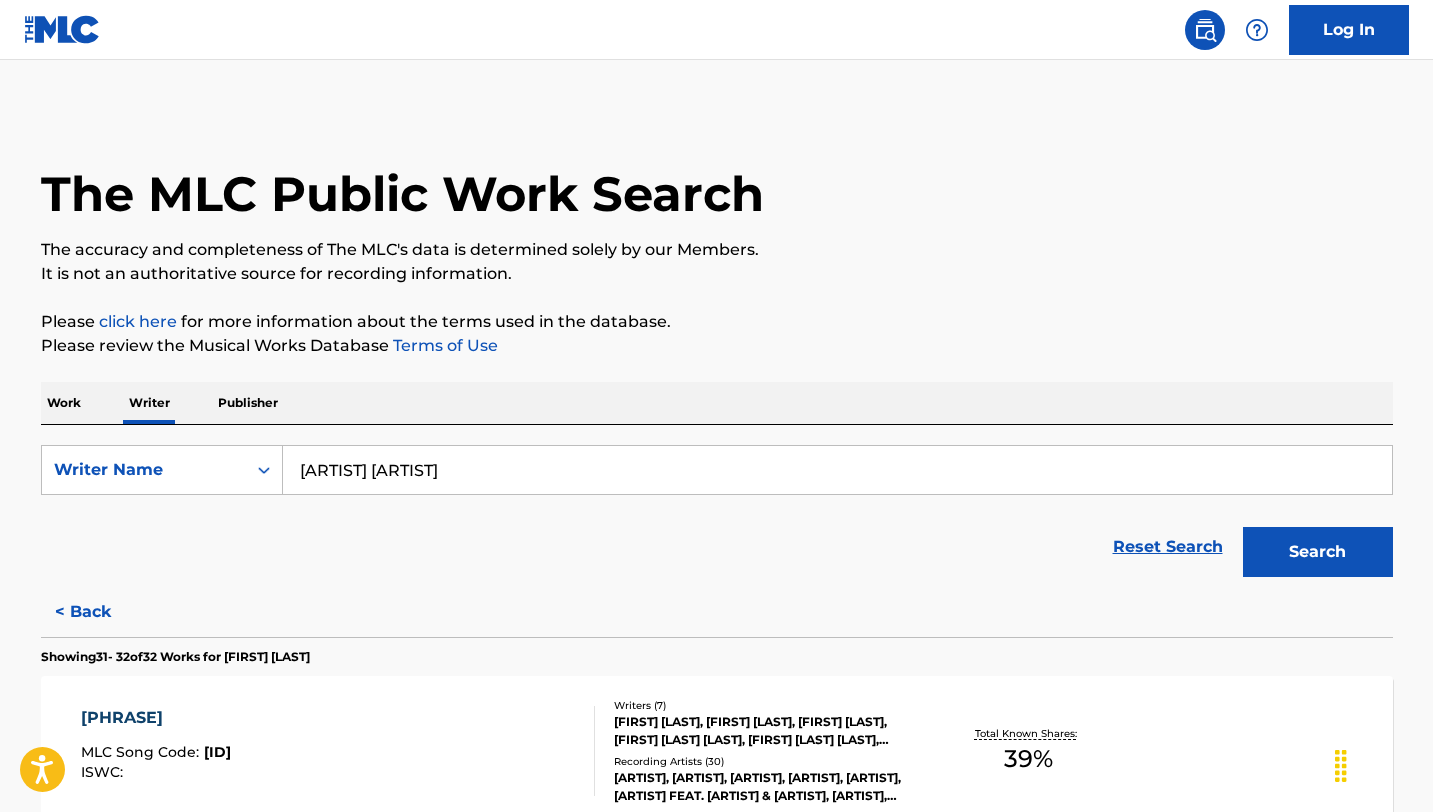 click on "< Back" at bounding box center [101, 612] 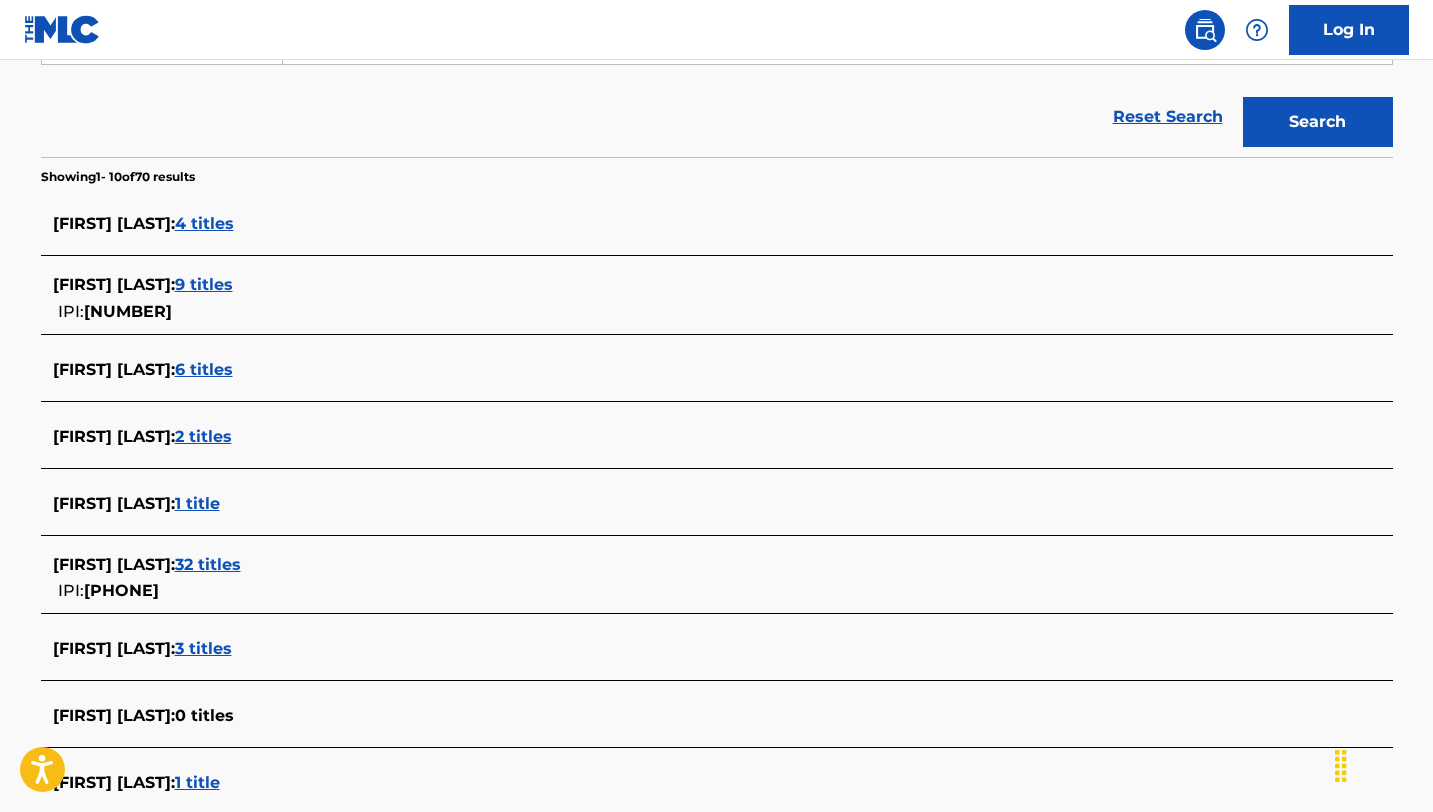 scroll, scrollTop: 474, scrollLeft: 0, axis: vertical 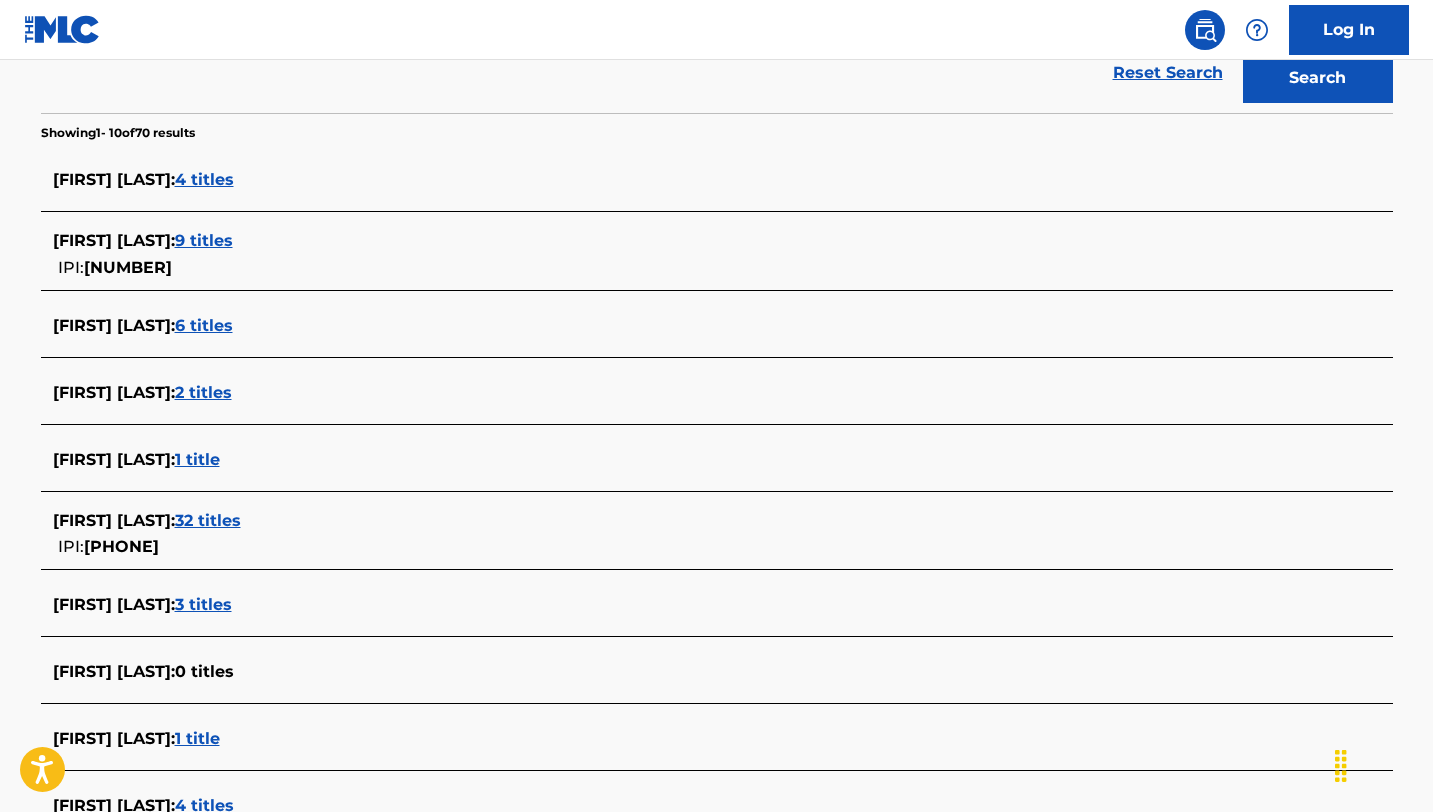 click on "3 titles" at bounding box center (203, 604) 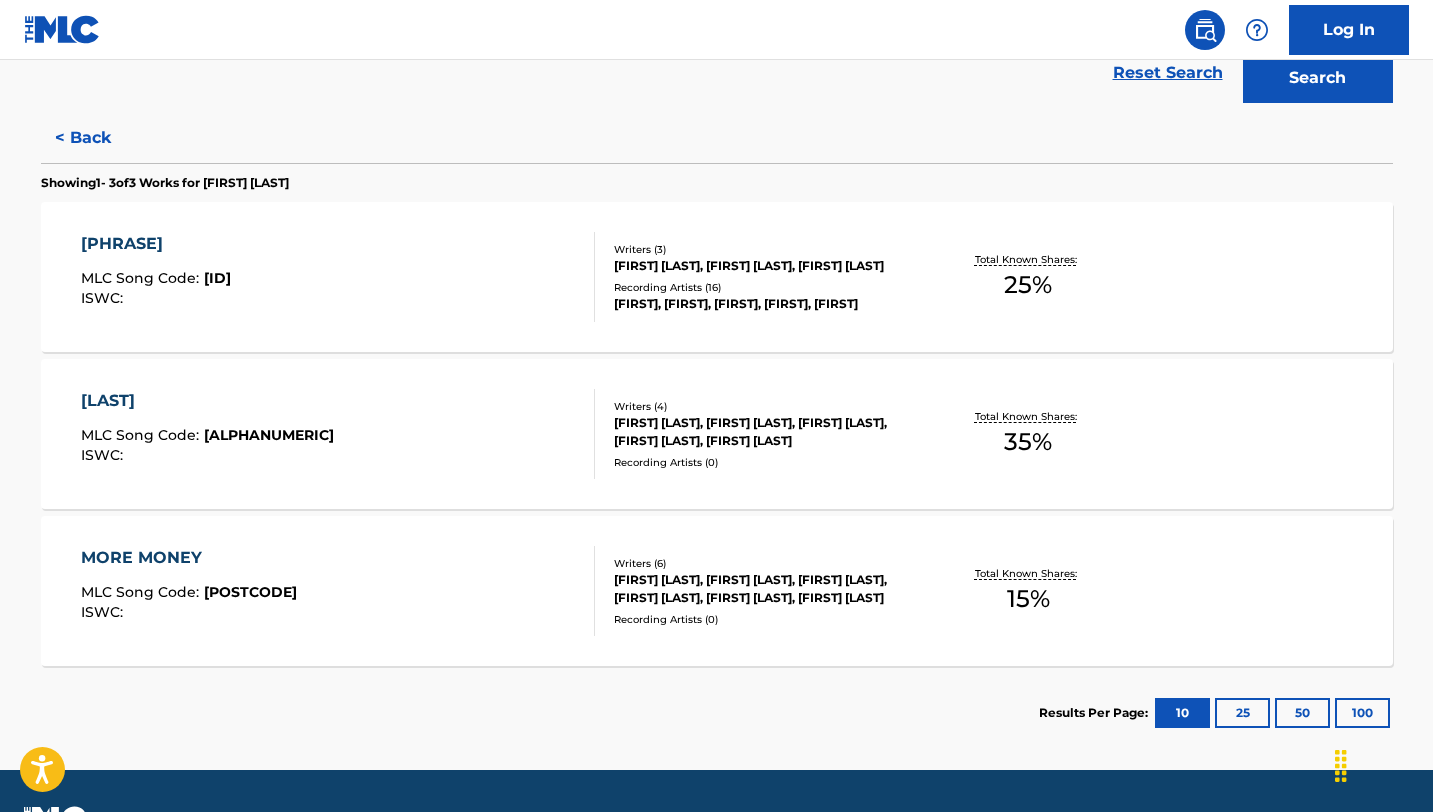 click on "< Back" at bounding box center (101, 138) 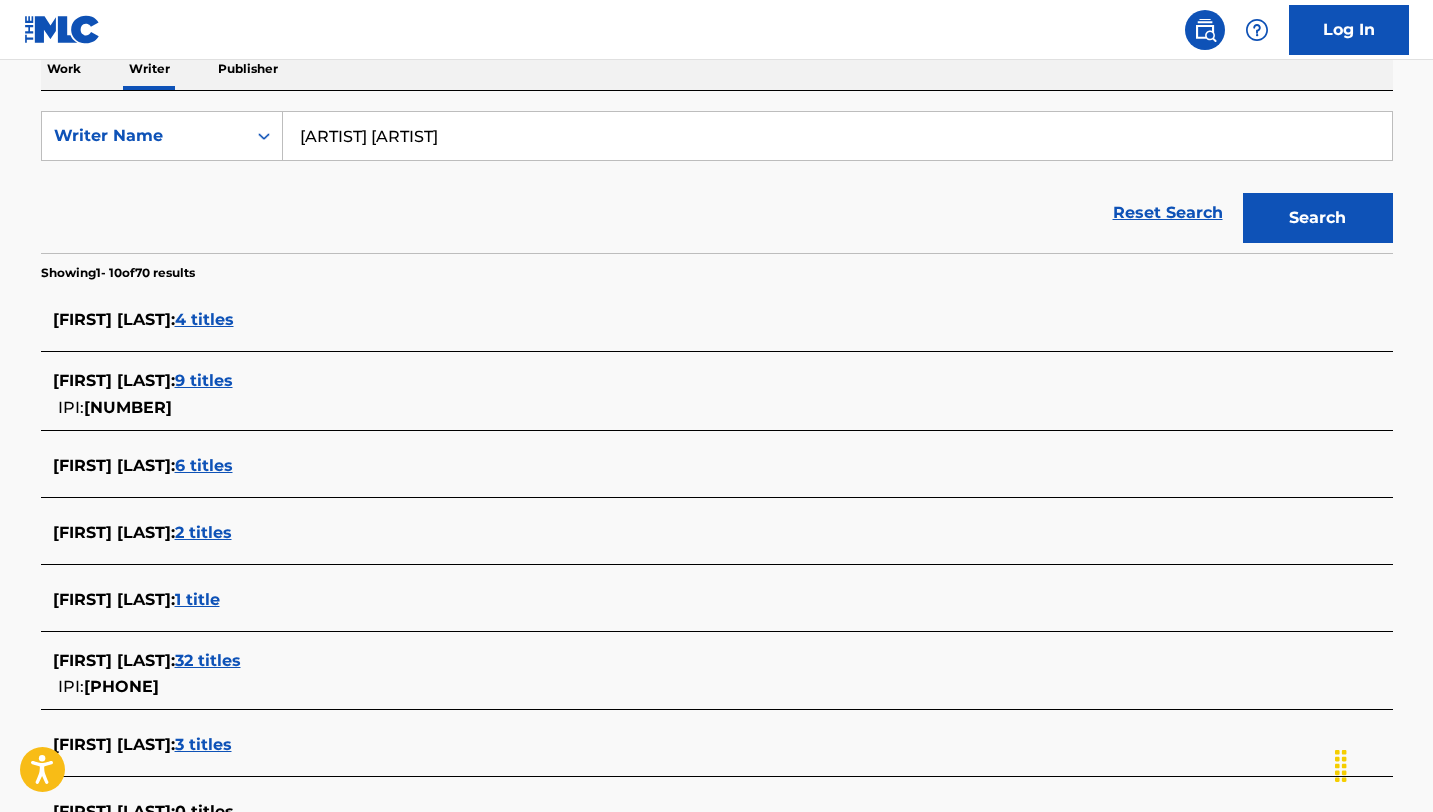 scroll, scrollTop: 327, scrollLeft: 0, axis: vertical 